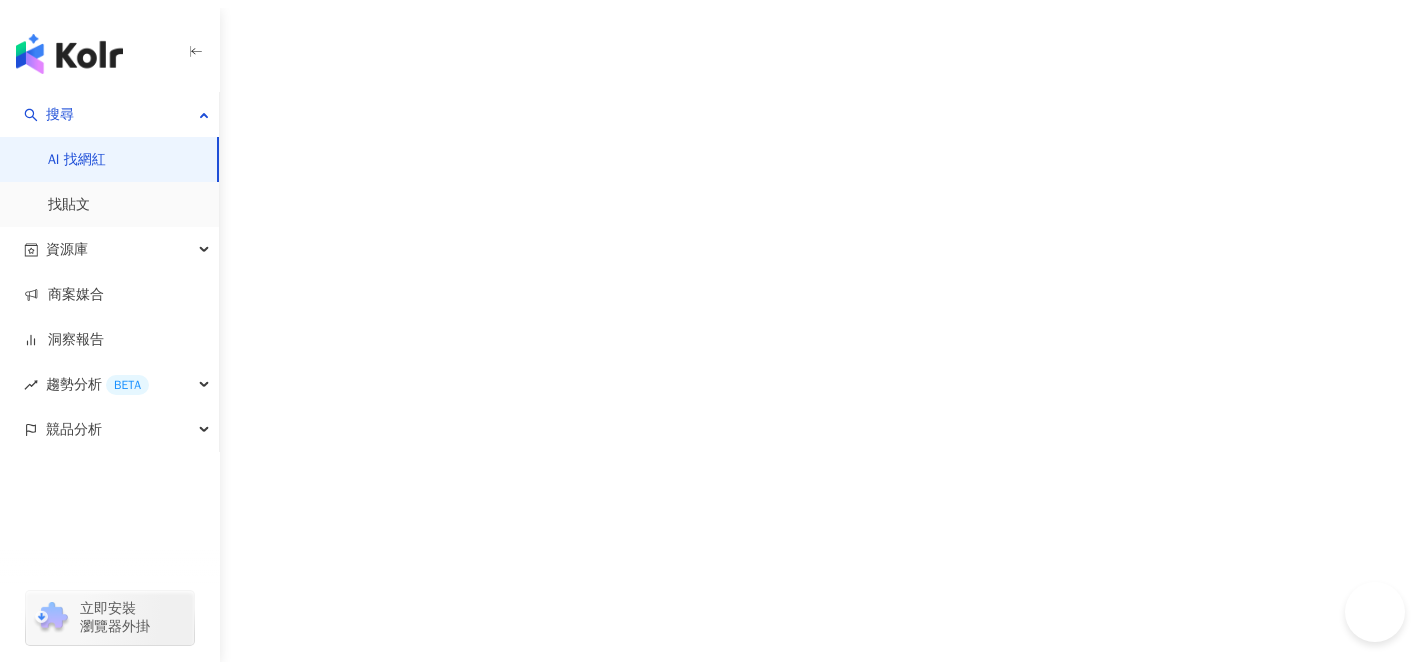 scroll, scrollTop: 0, scrollLeft: 0, axis: both 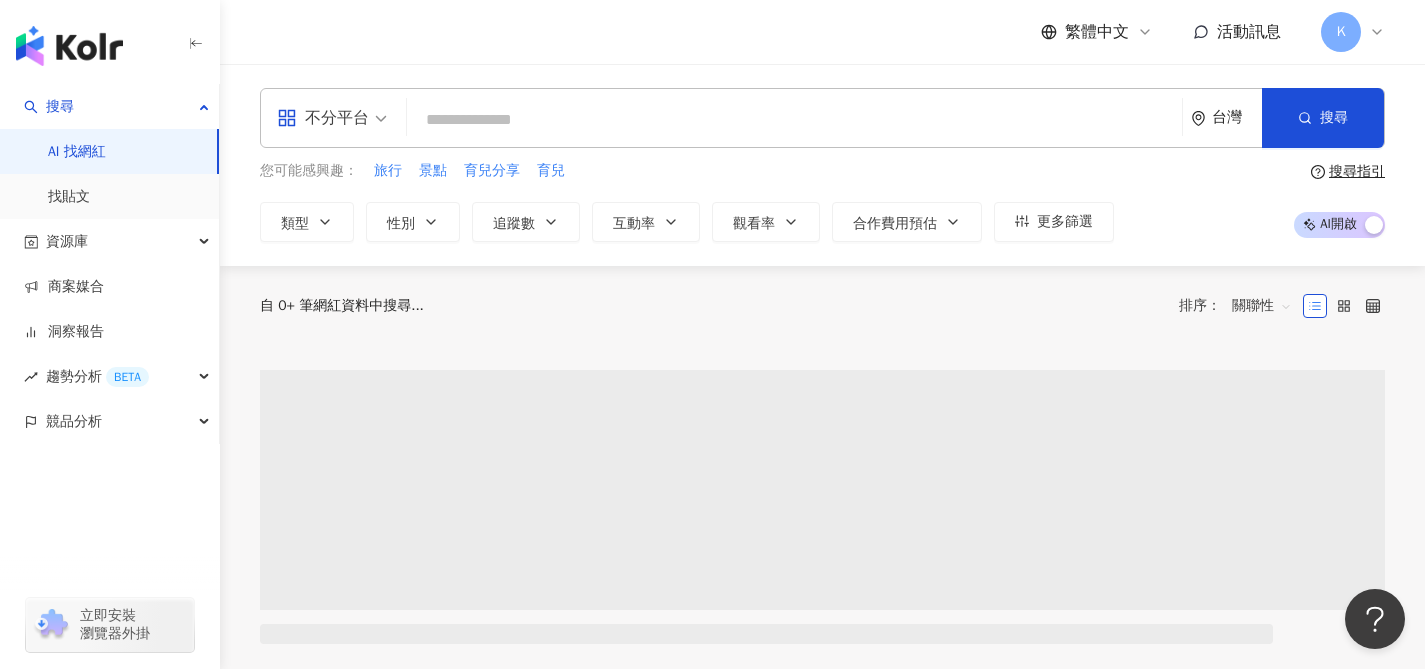 click at bounding box center (794, 120) 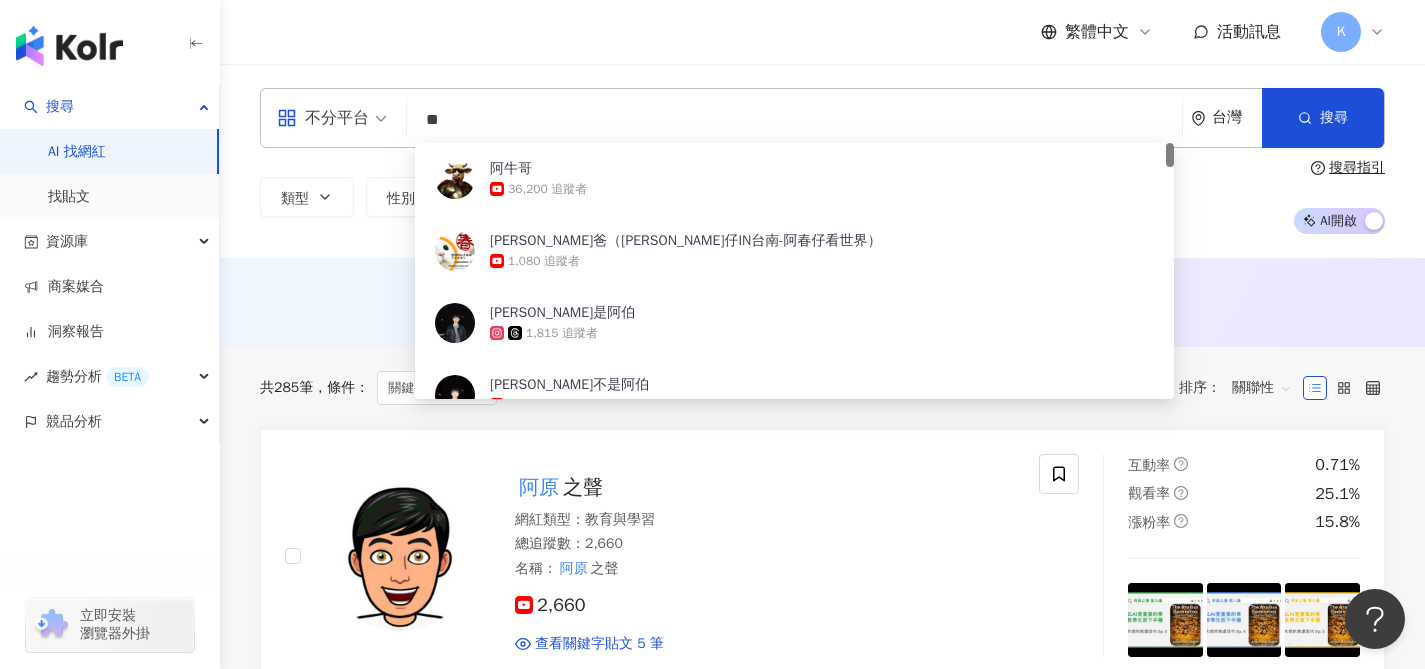 type on "**" 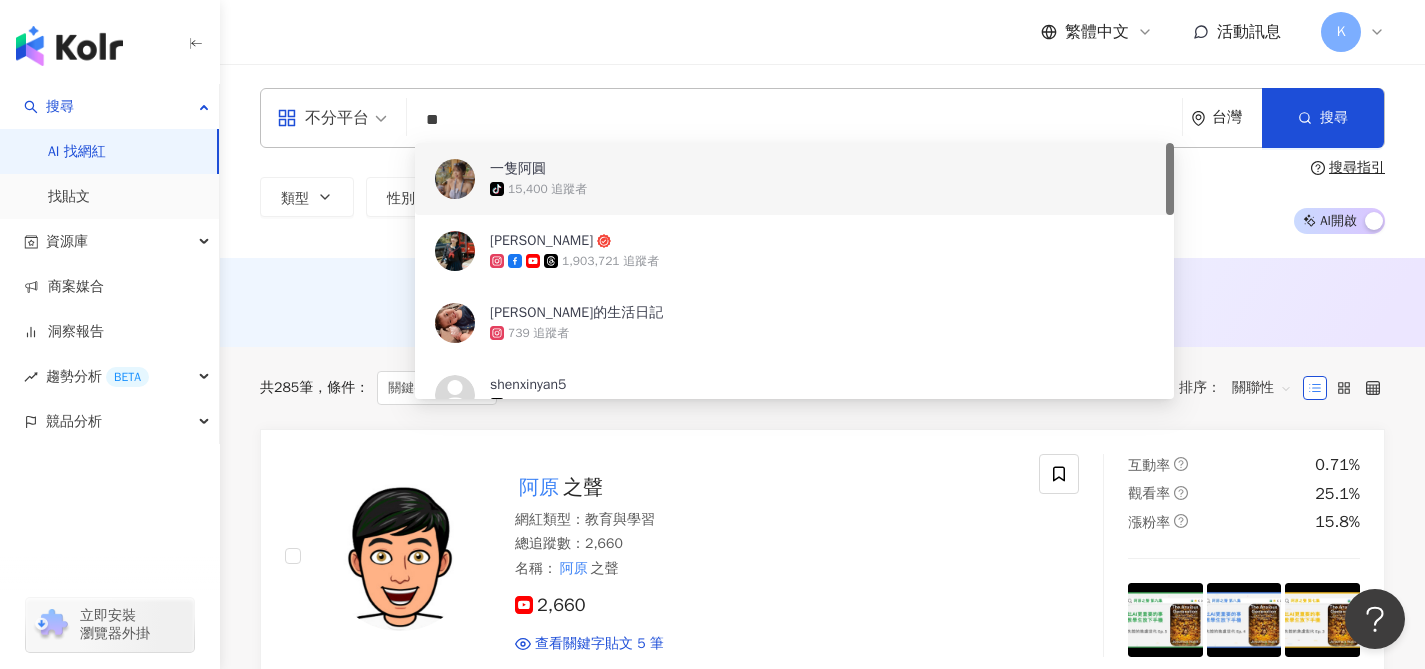 click on "tiktok-icon 15,400   追蹤者" at bounding box center (822, 189) 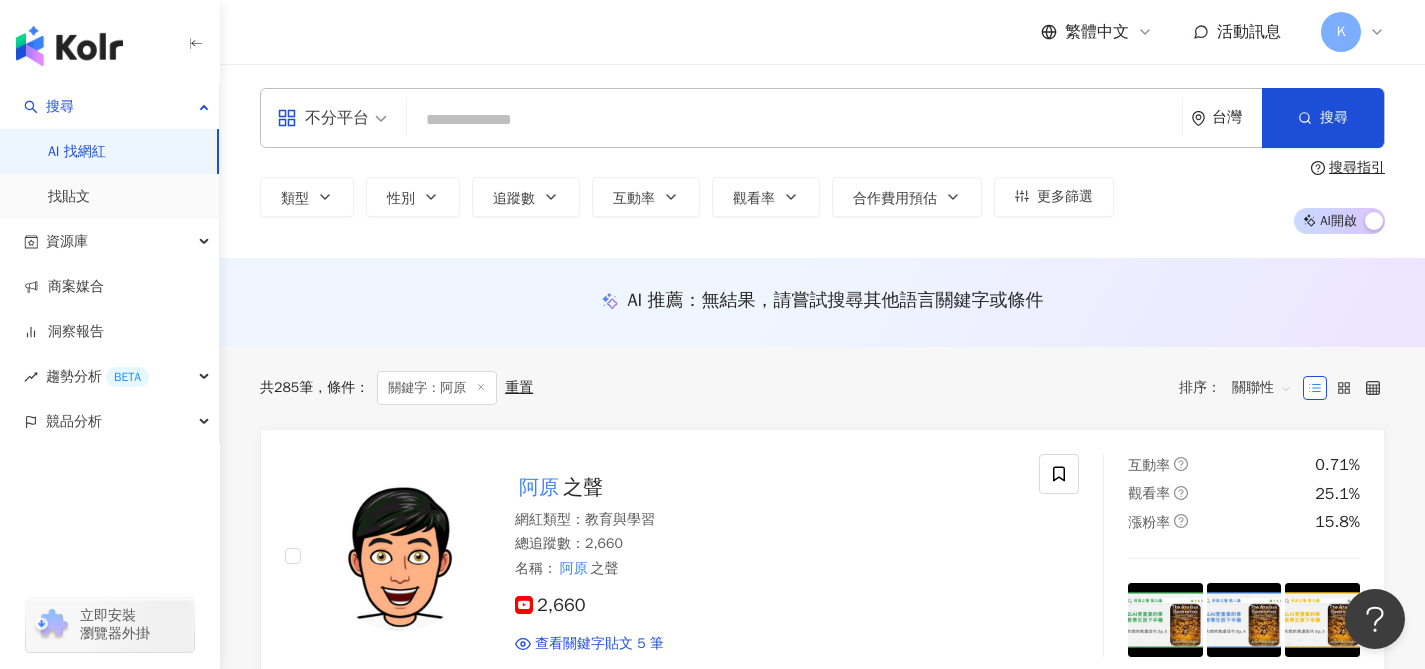 click at bounding box center [794, 120] 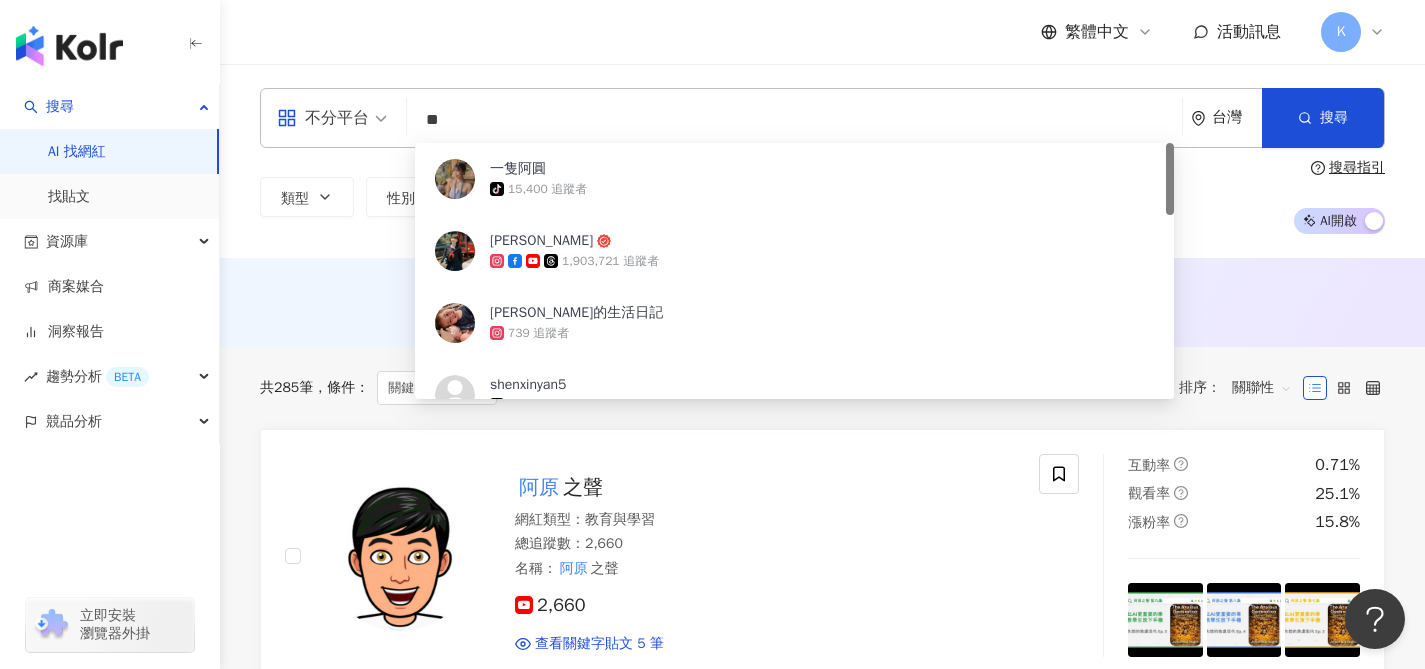 type on "**" 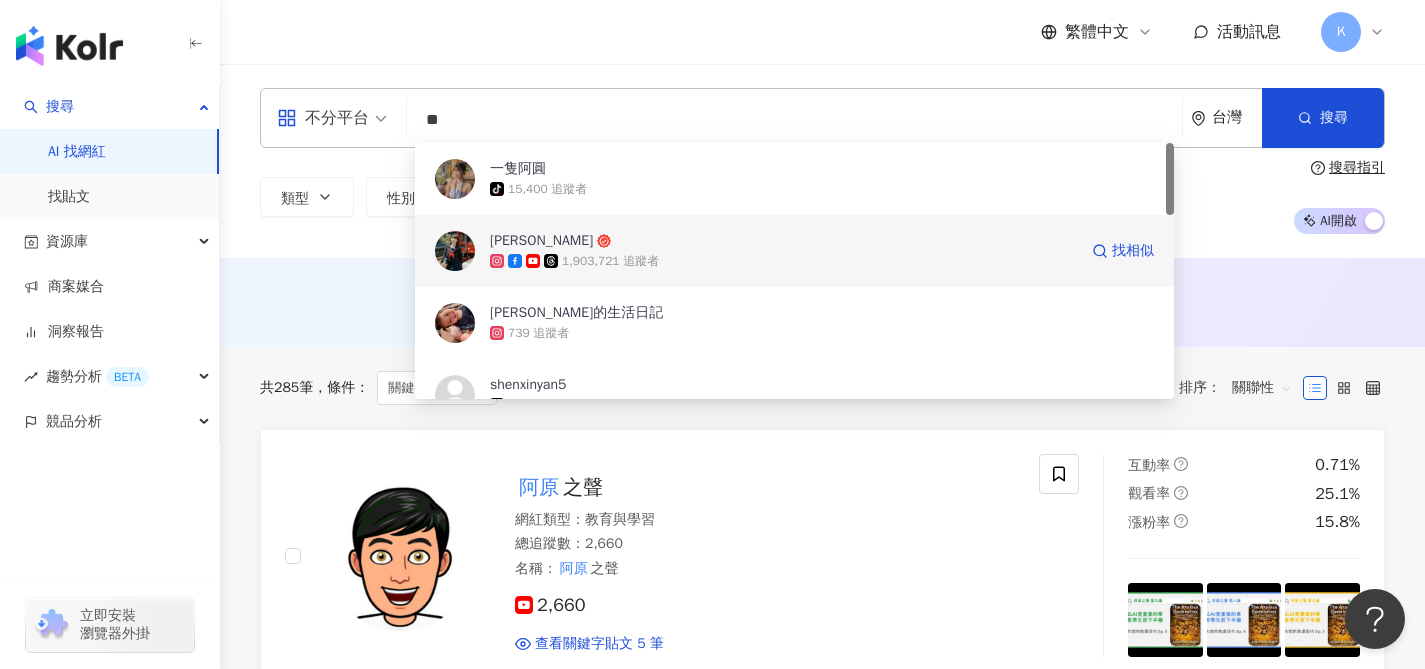 click on "1,903,721   追蹤者" at bounding box center [610, 261] 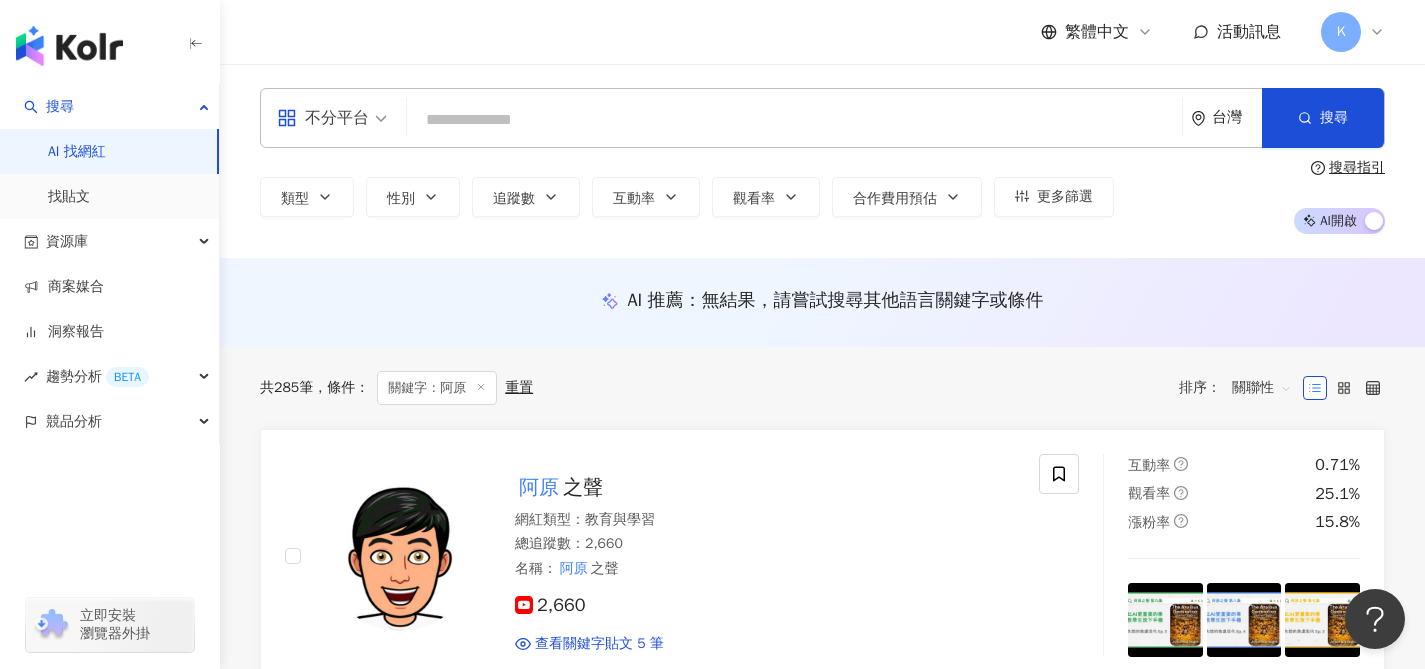 click at bounding box center [794, 120] 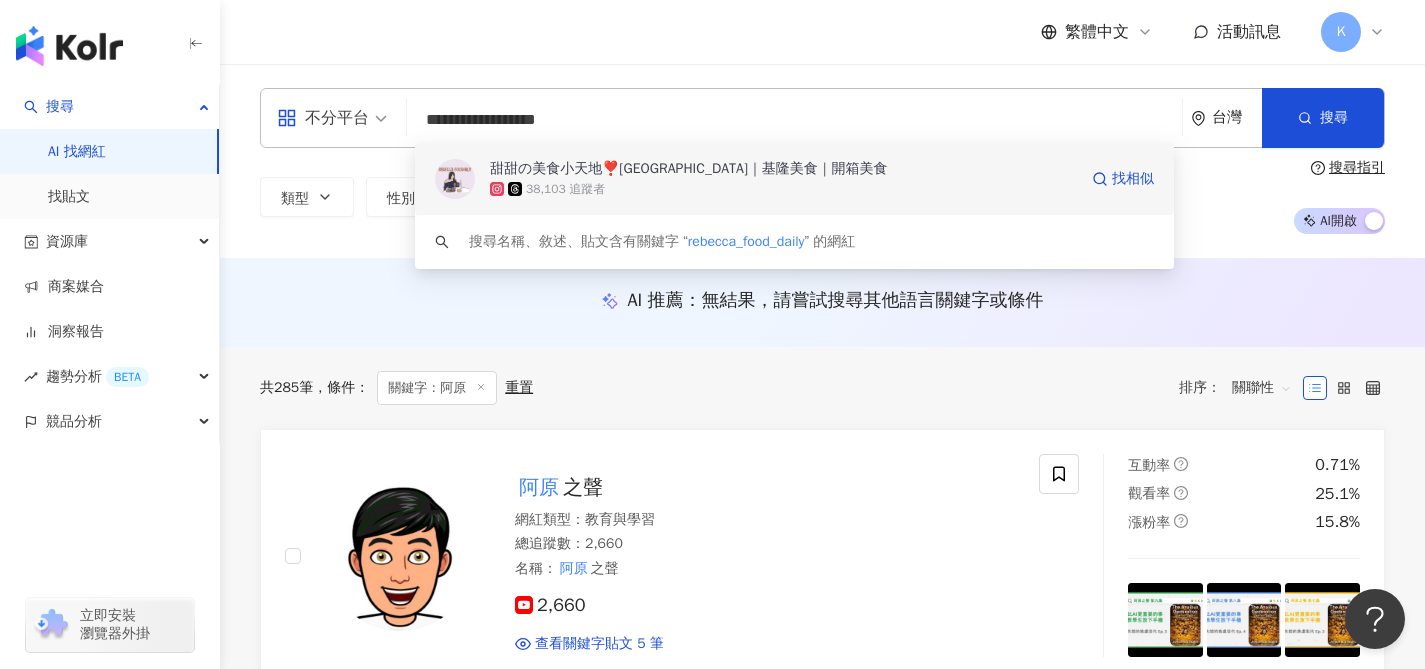 click on "38,103   追蹤者" at bounding box center (783, 189) 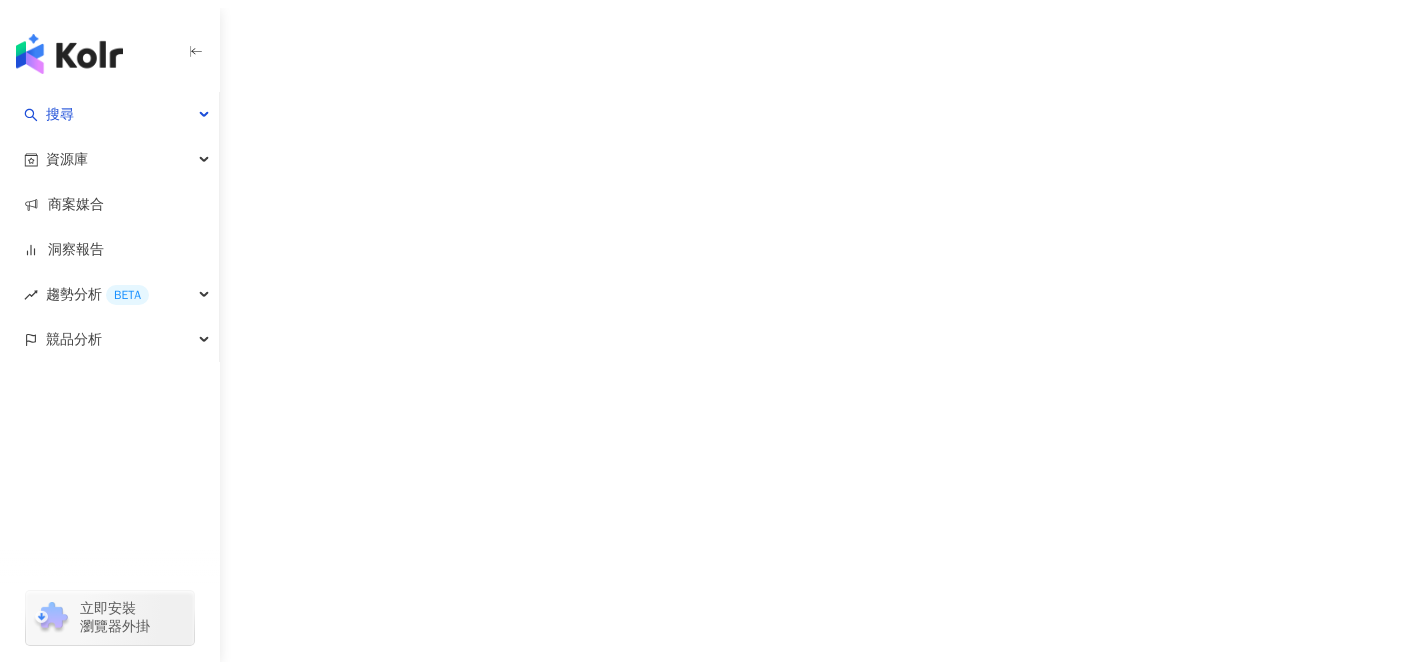 scroll, scrollTop: 0, scrollLeft: 0, axis: both 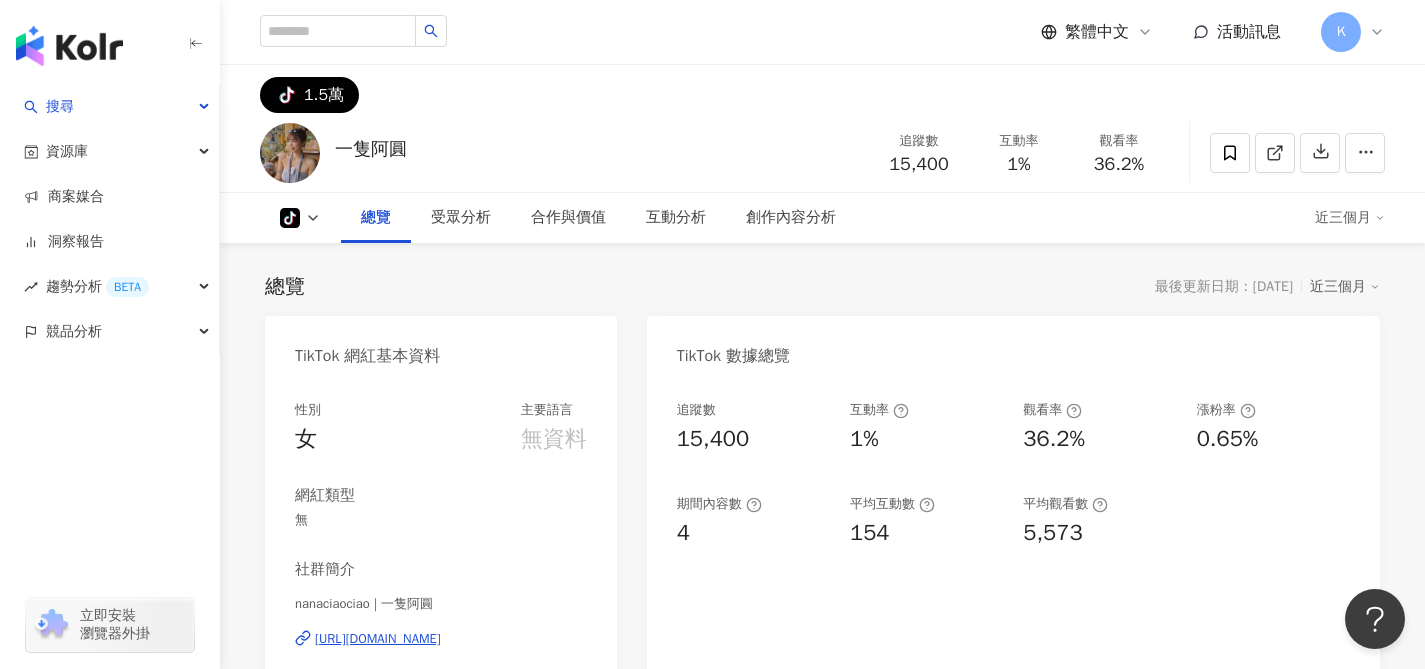click 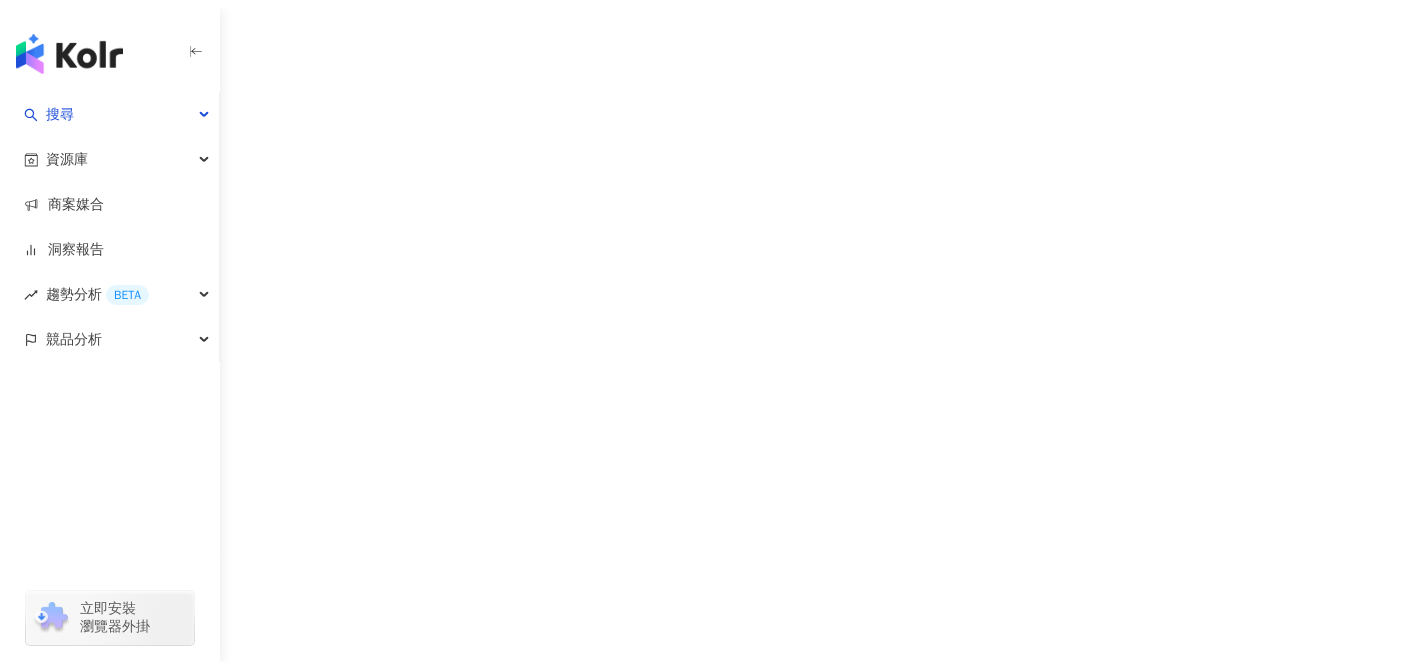 scroll, scrollTop: 0, scrollLeft: 0, axis: both 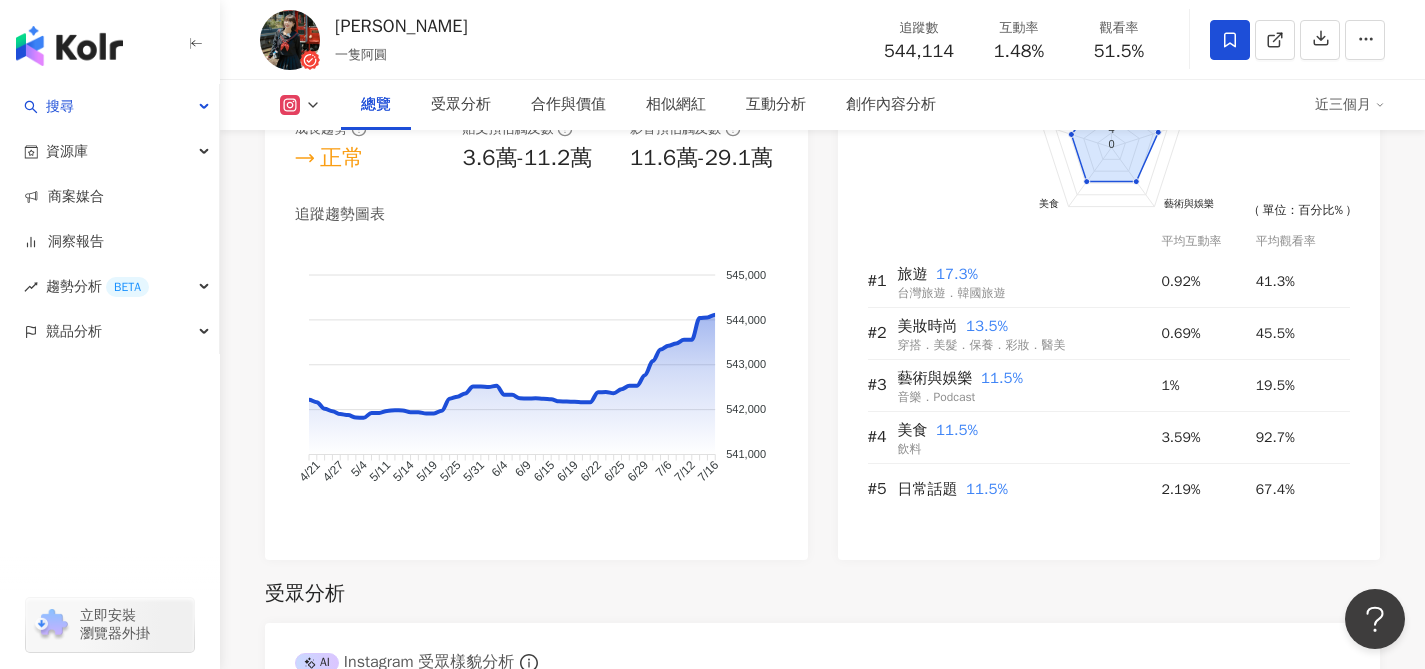 click 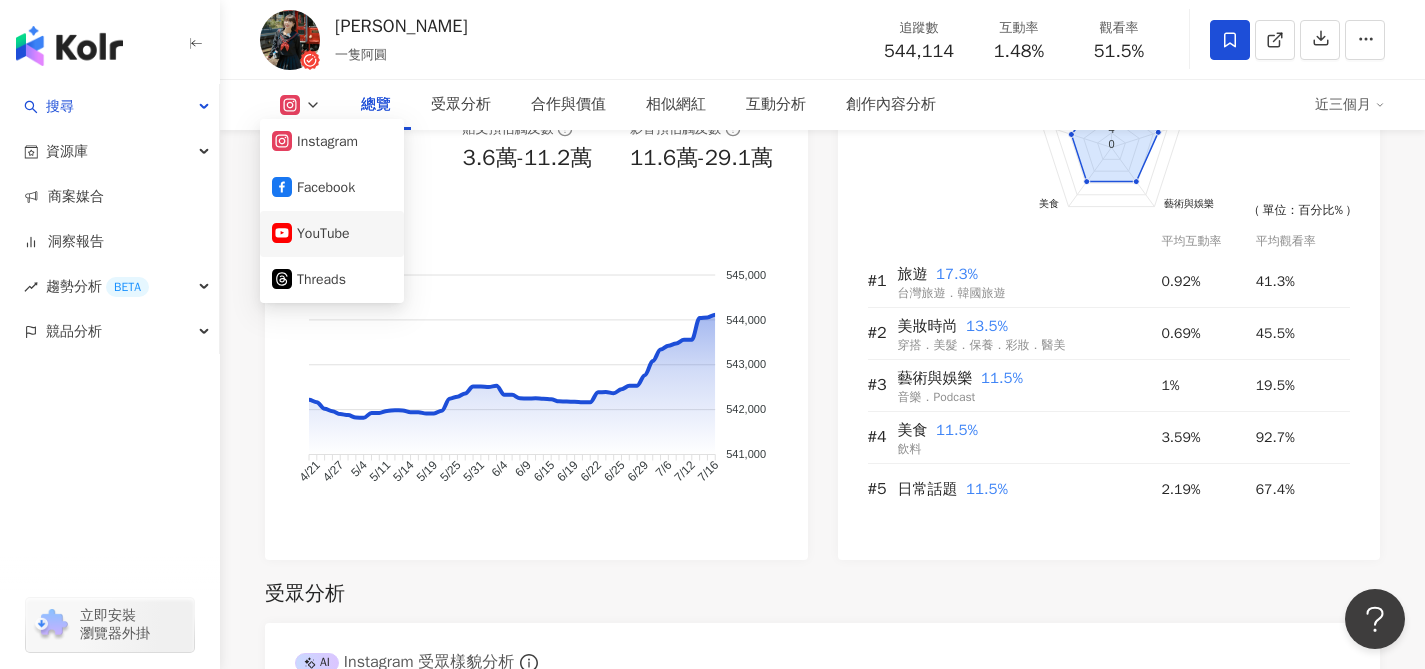 click on "YouTube" at bounding box center [332, 234] 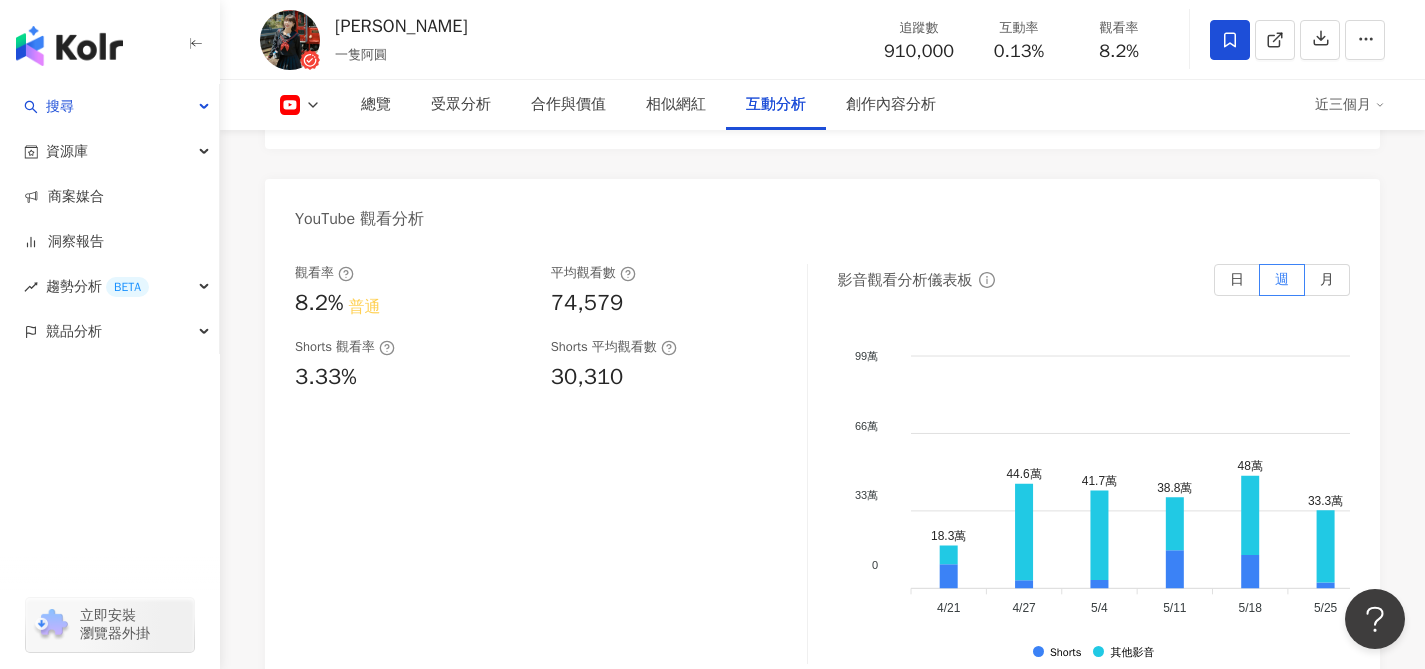 scroll, scrollTop: 3872, scrollLeft: 0, axis: vertical 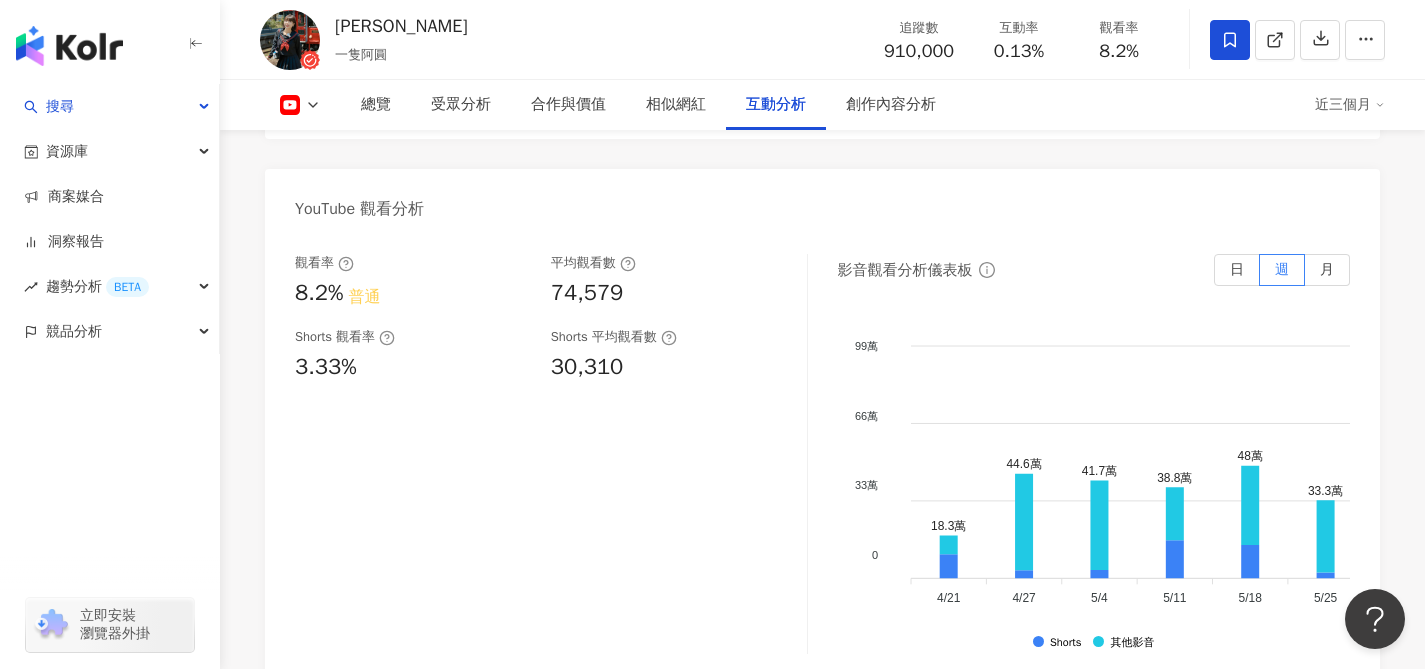 click on "觀看率   8.2% 普通 平均觀看數   74,579 Shorts 觀看率   3.33% Shorts 平均觀看數   30,310 影音觀看分析儀表板 日 週 月 99萬 99萬 66萬 66萬 33萬 33萬 0 0 18.3萬 44.6萬 41.7萬 38.8萬 48萬 33.3萬 85.1萬 50.6萬 52萬 36.4萬 33.8萬 27.6萬 25.3萬 4/21 4/21 18.3萬 44.6萬 41.7萬 38.8萬 48萬 33.3萬 85.1萬 50.6萬 52萬 36.4萬 33.8萬 27.6萬 25.3萬 4/21 4/21 4/27 4/27 5/4 5/4 5/11 5/11 5/18 5/18 5/25 5/25 6/1 6/1 6/8 6/8 6/15 6/15 6/22 6/22 6/29 6/29 7/6 7/6 7/13 7/13 7/20 7/20   Shorts     其他影音" at bounding box center [822, 459] 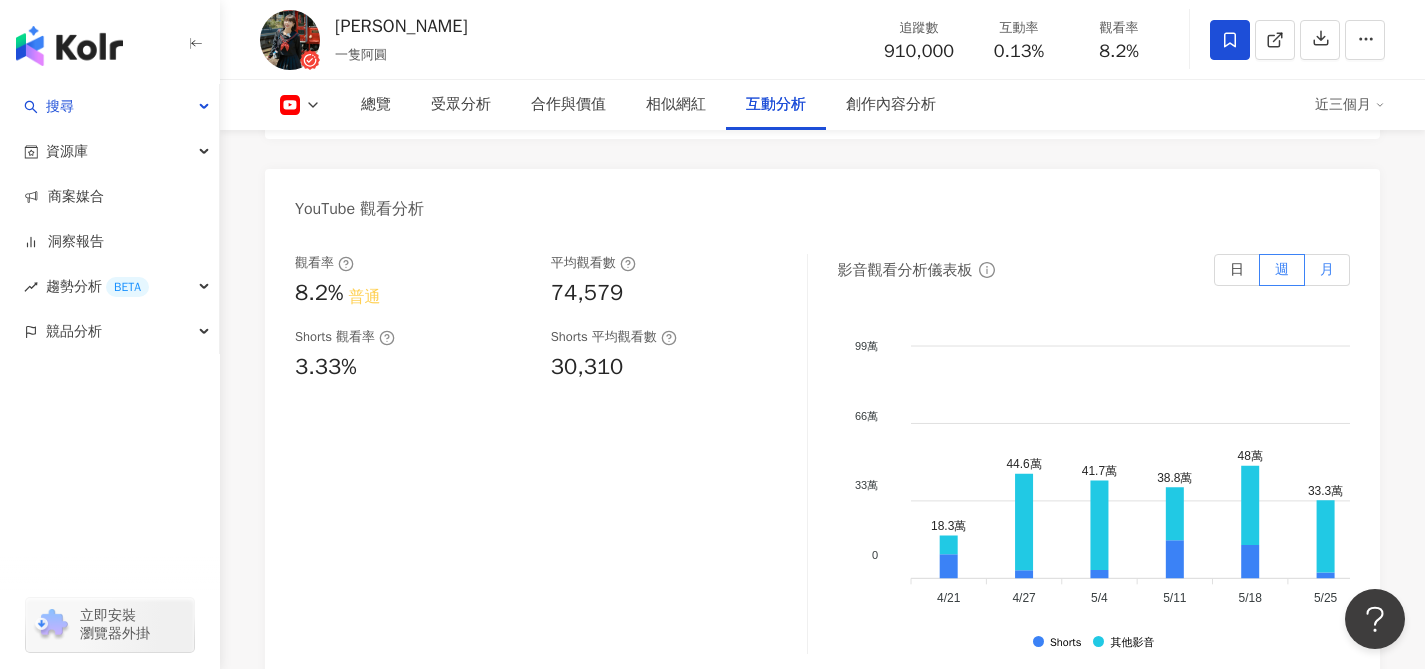 click on "月" at bounding box center [1327, 270] 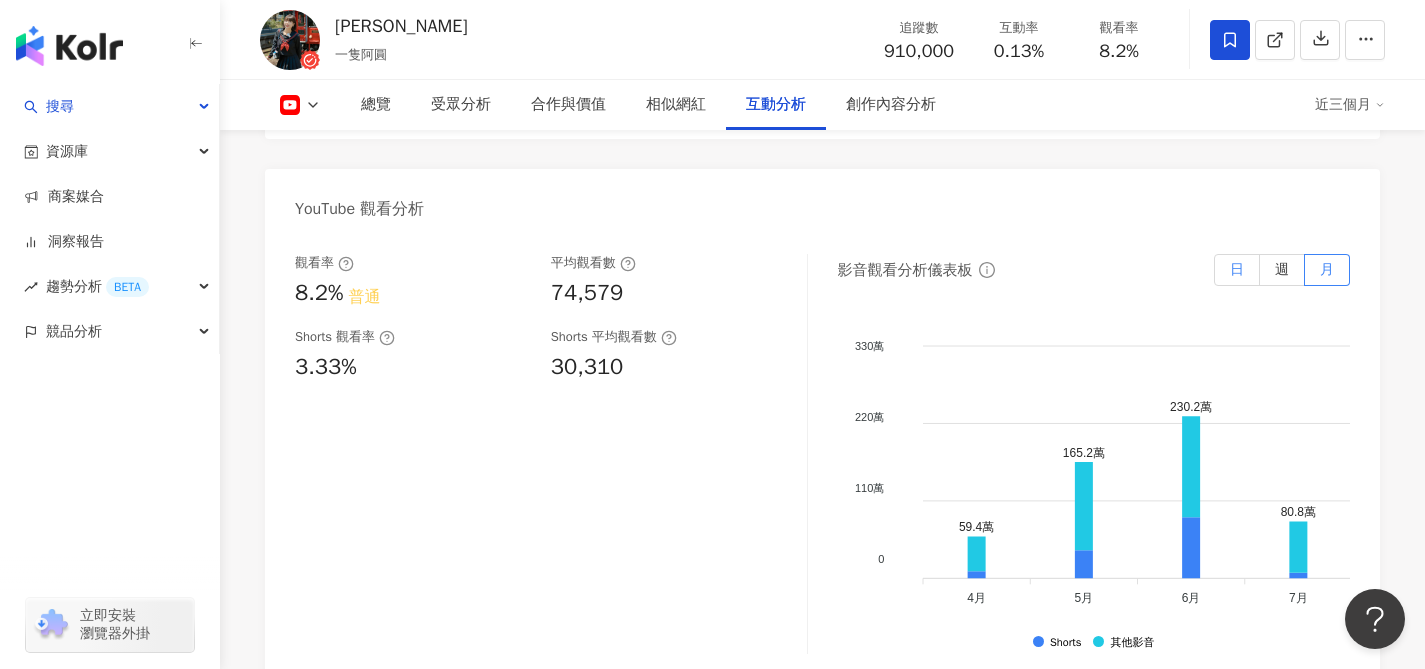 click on "日" at bounding box center (1237, 269) 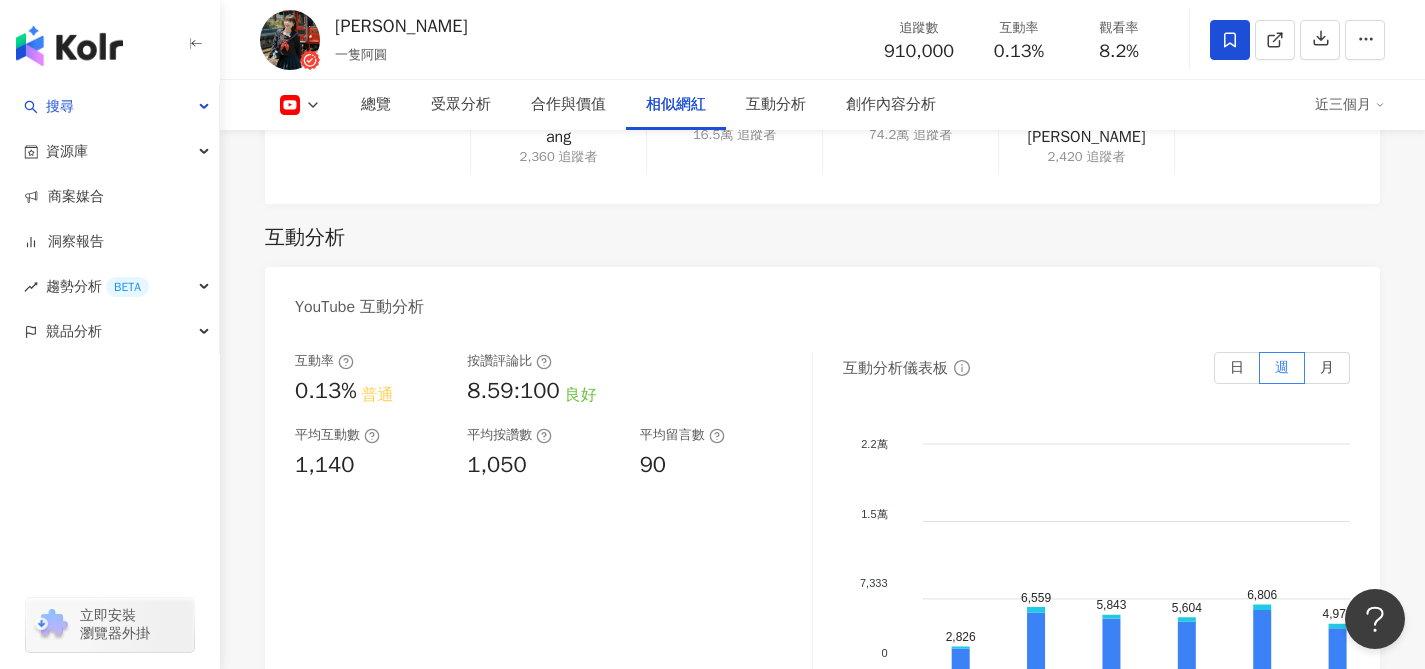 scroll, scrollTop: 3179, scrollLeft: 0, axis: vertical 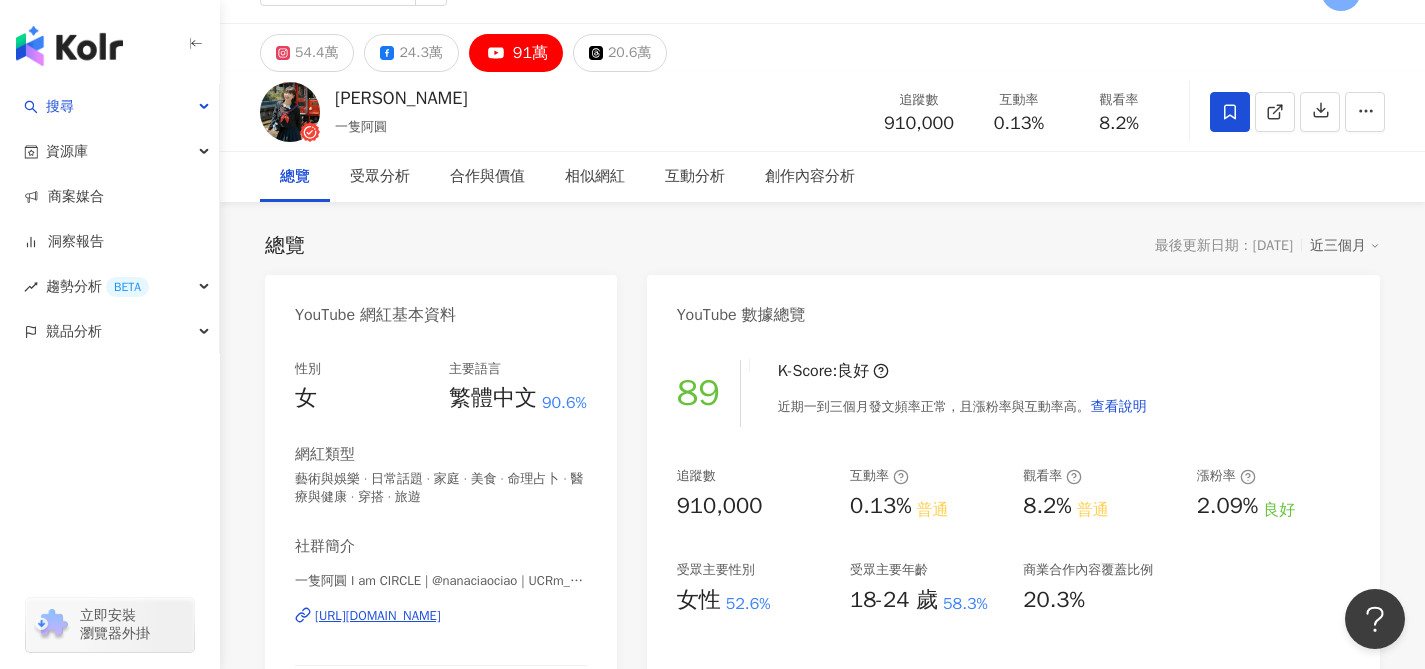 click on "https://www.youtube.com/channel/UCRm_PQqRwiwA7g8bqCoPH9A" at bounding box center [378, 616] 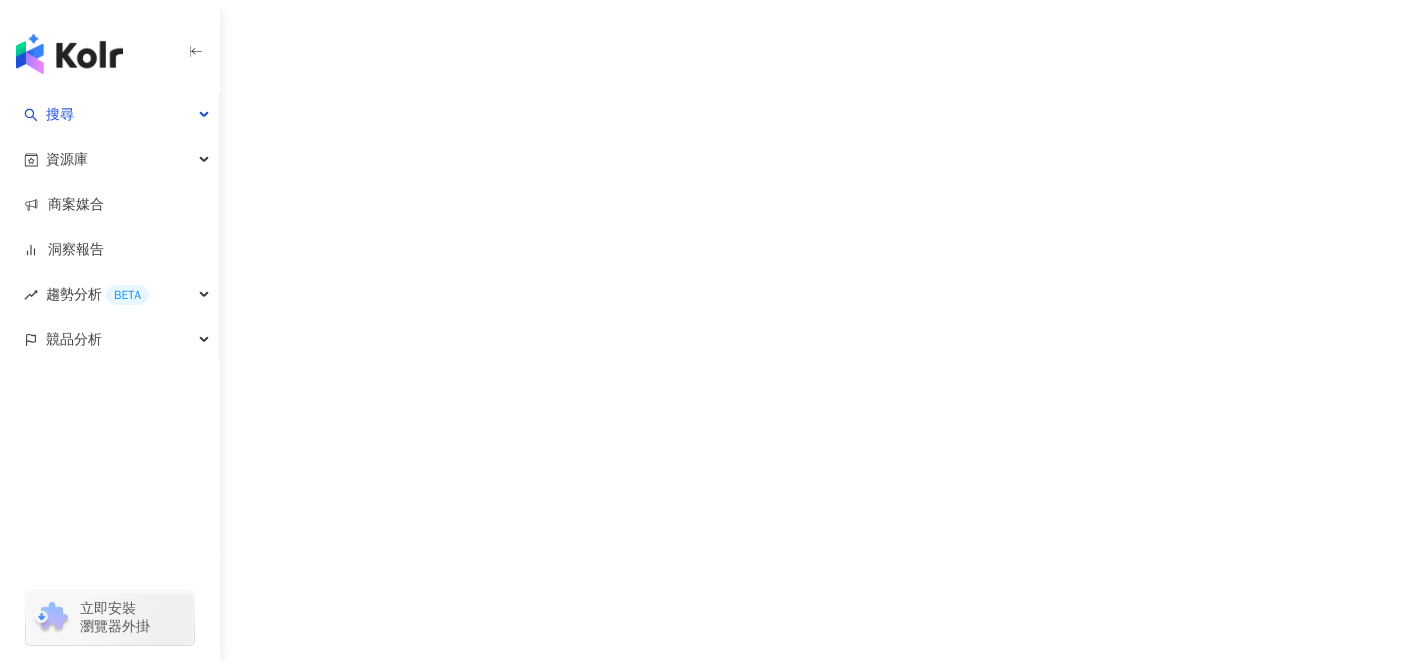 scroll, scrollTop: 0, scrollLeft: 0, axis: both 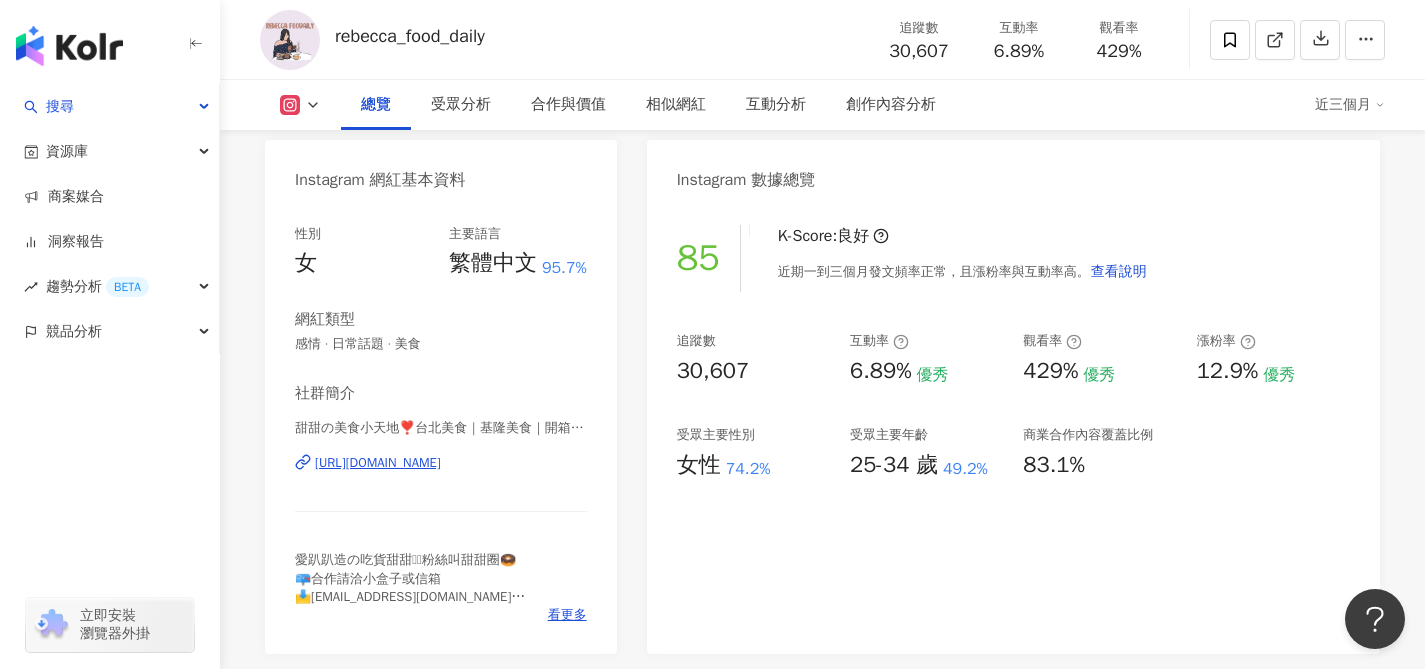 click 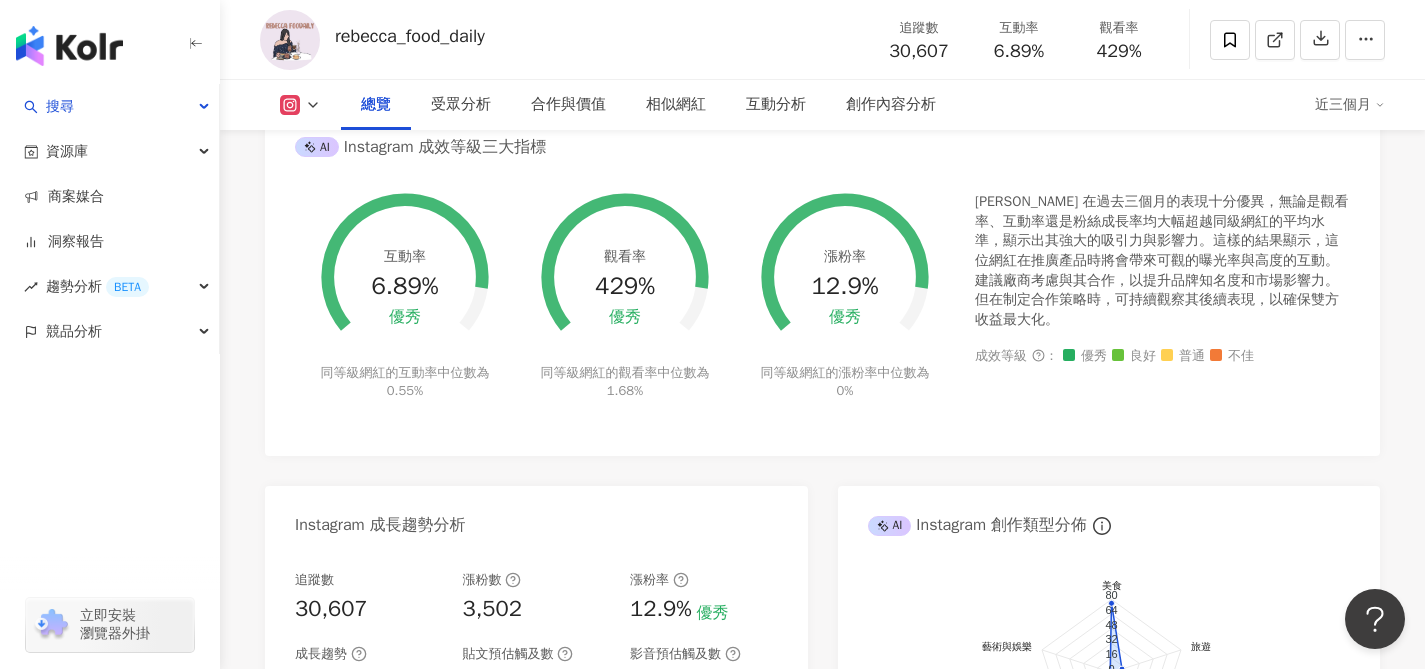 scroll, scrollTop: 749, scrollLeft: 0, axis: vertical 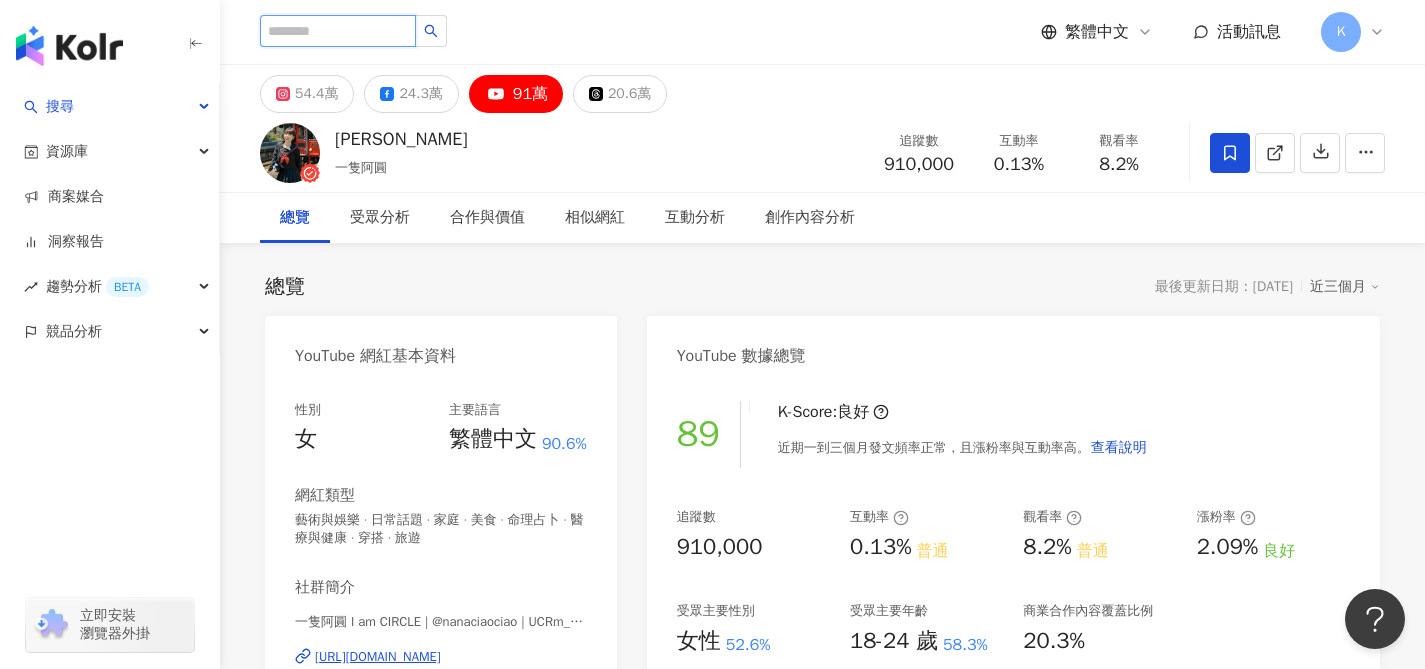 click at bounding box center [338, 31] 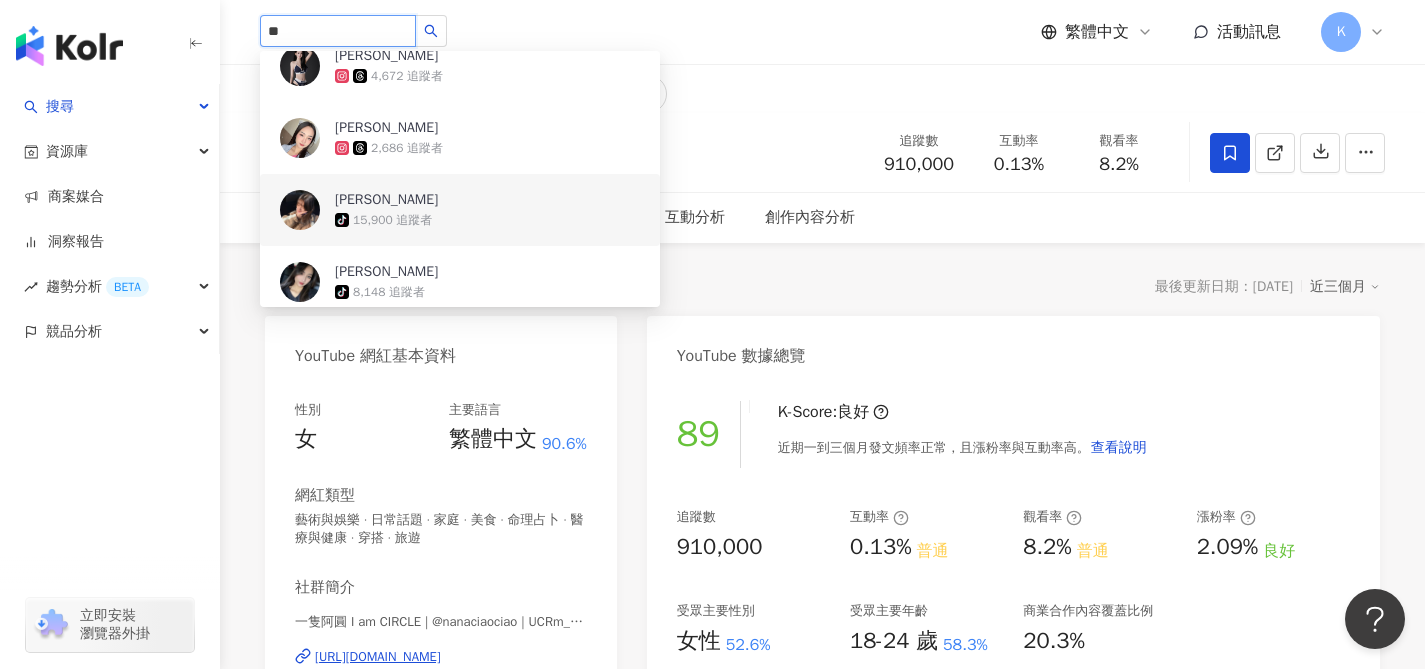 scroll, scrollTop: 41, scrollLeft: 0, axis: vertical 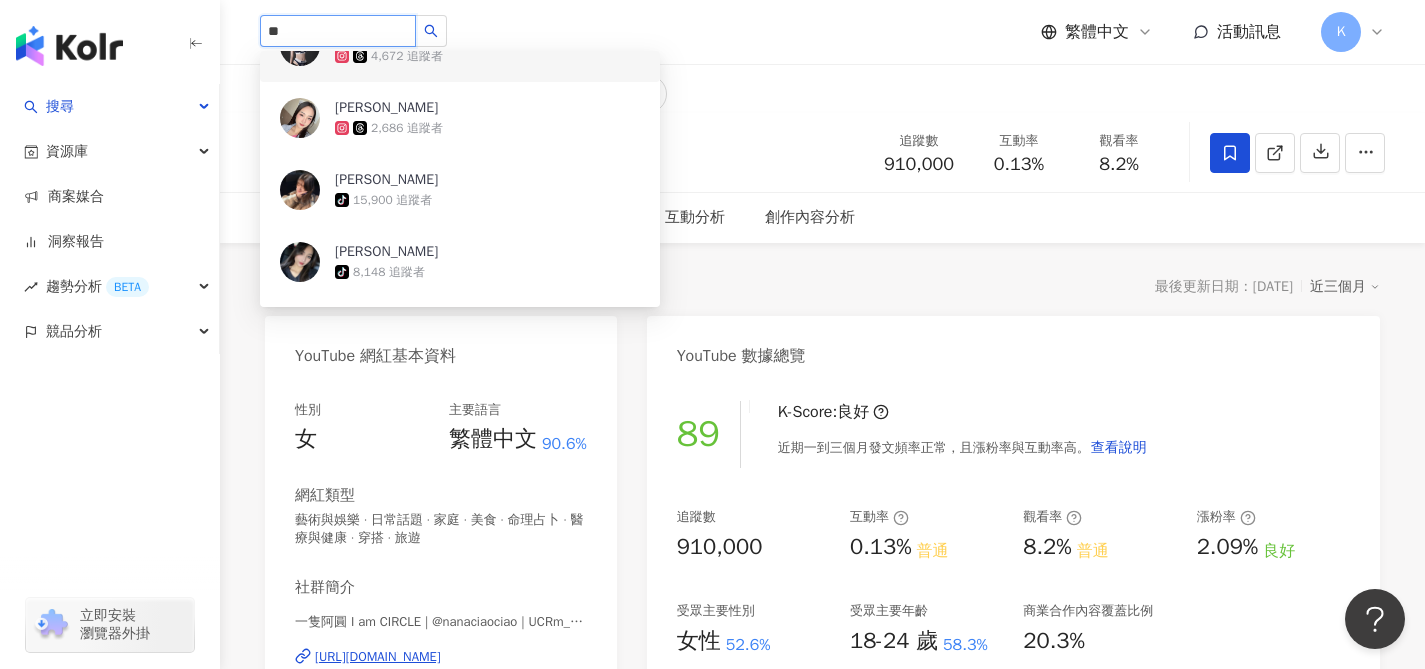 click on "**" at bounding box center [338, 31] 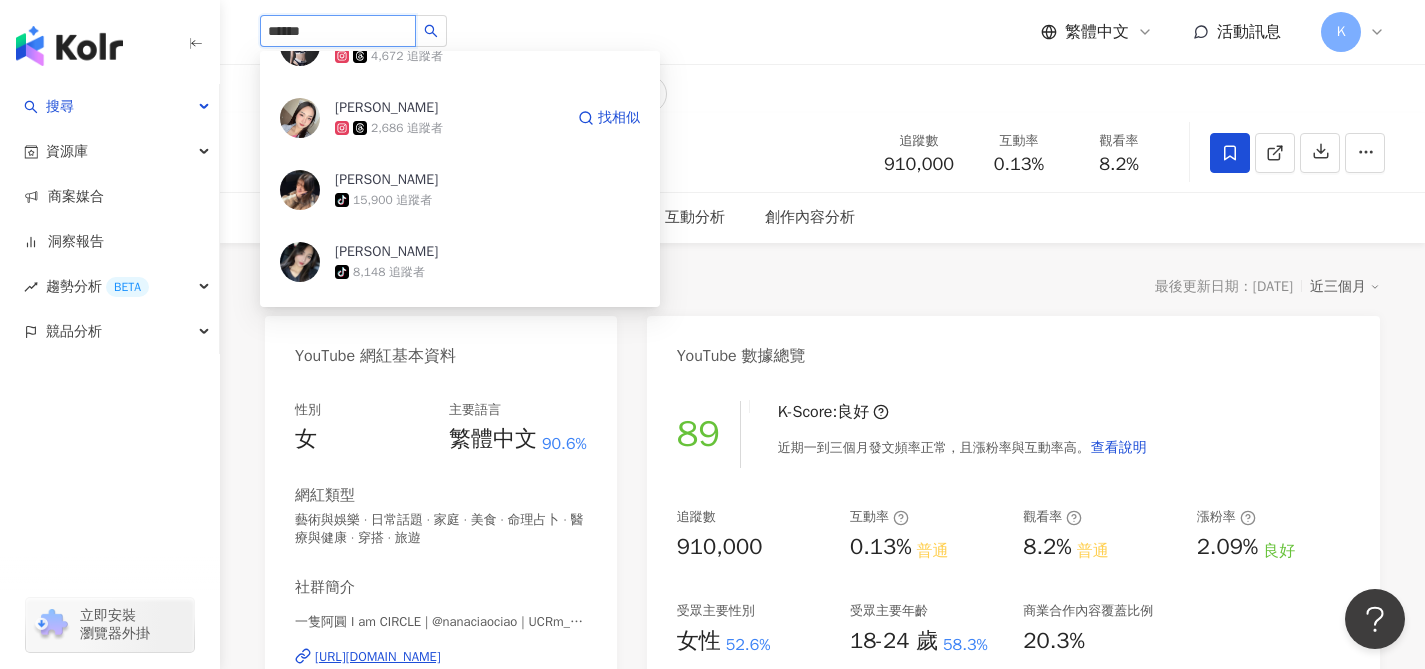 type on "*****" 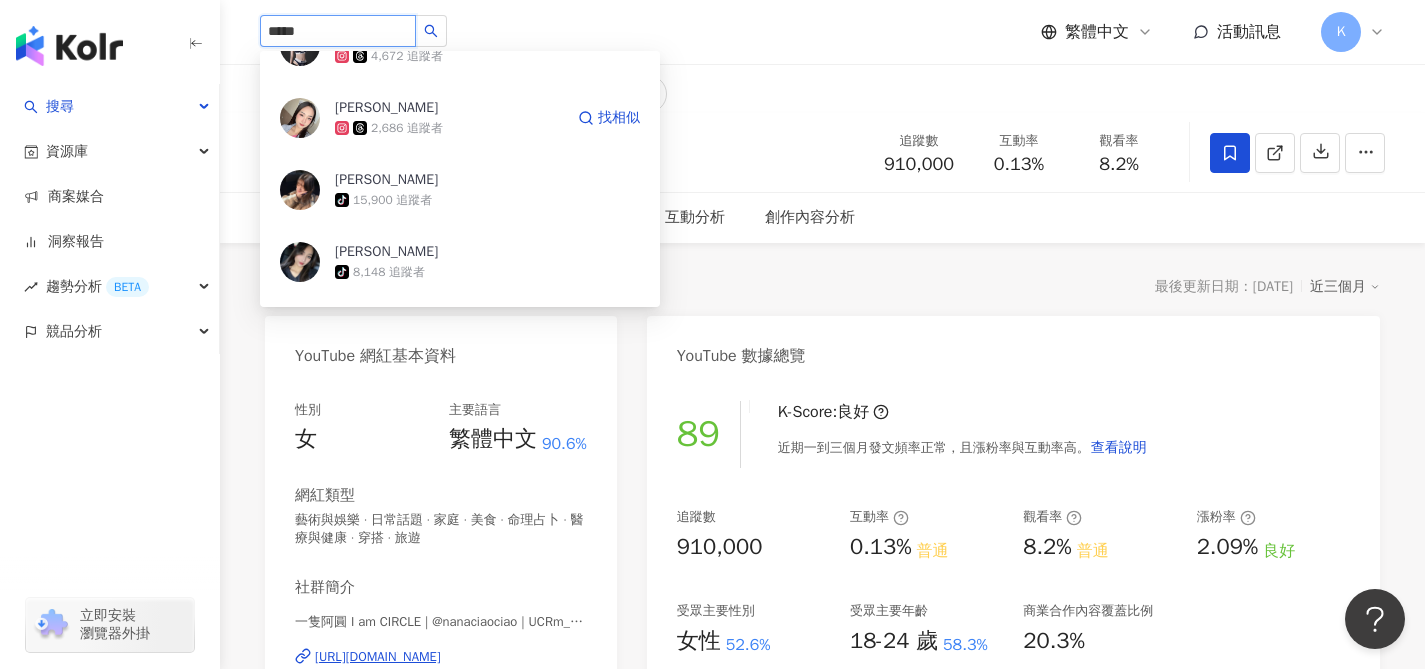scroll, scrollTop: 0, scrollLeft: 0, axis: both 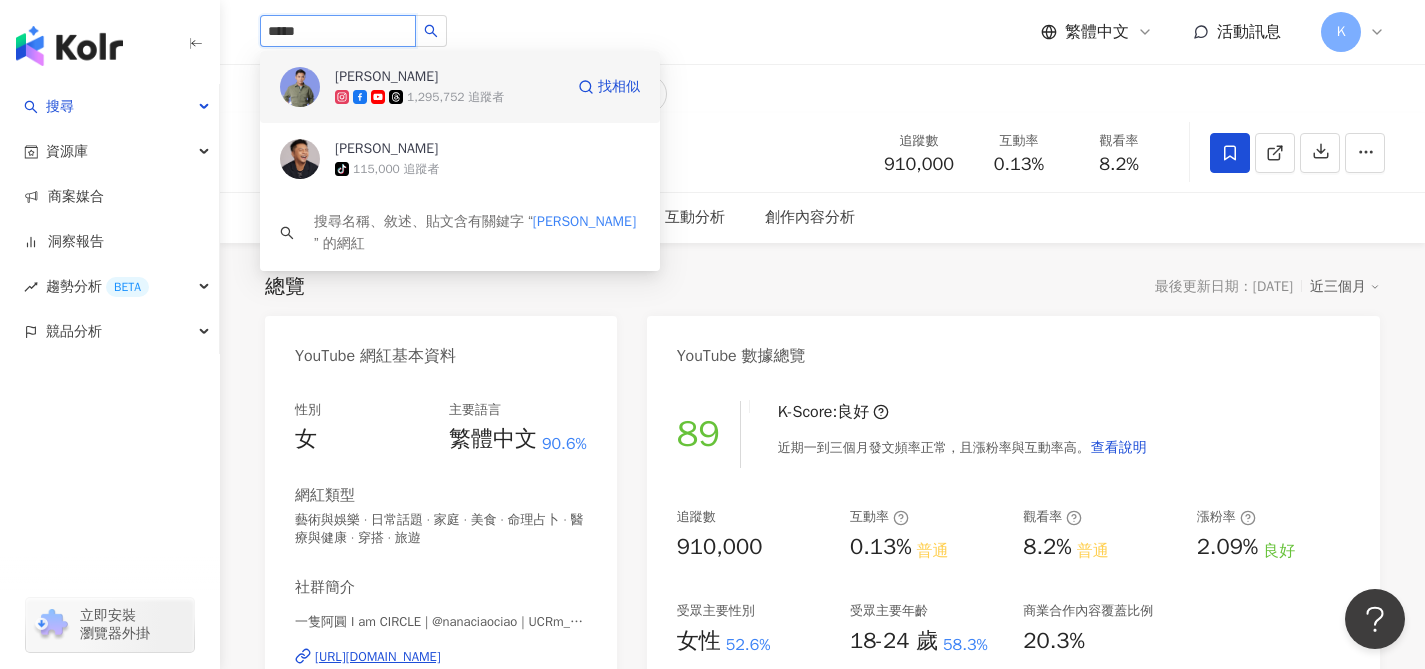 click 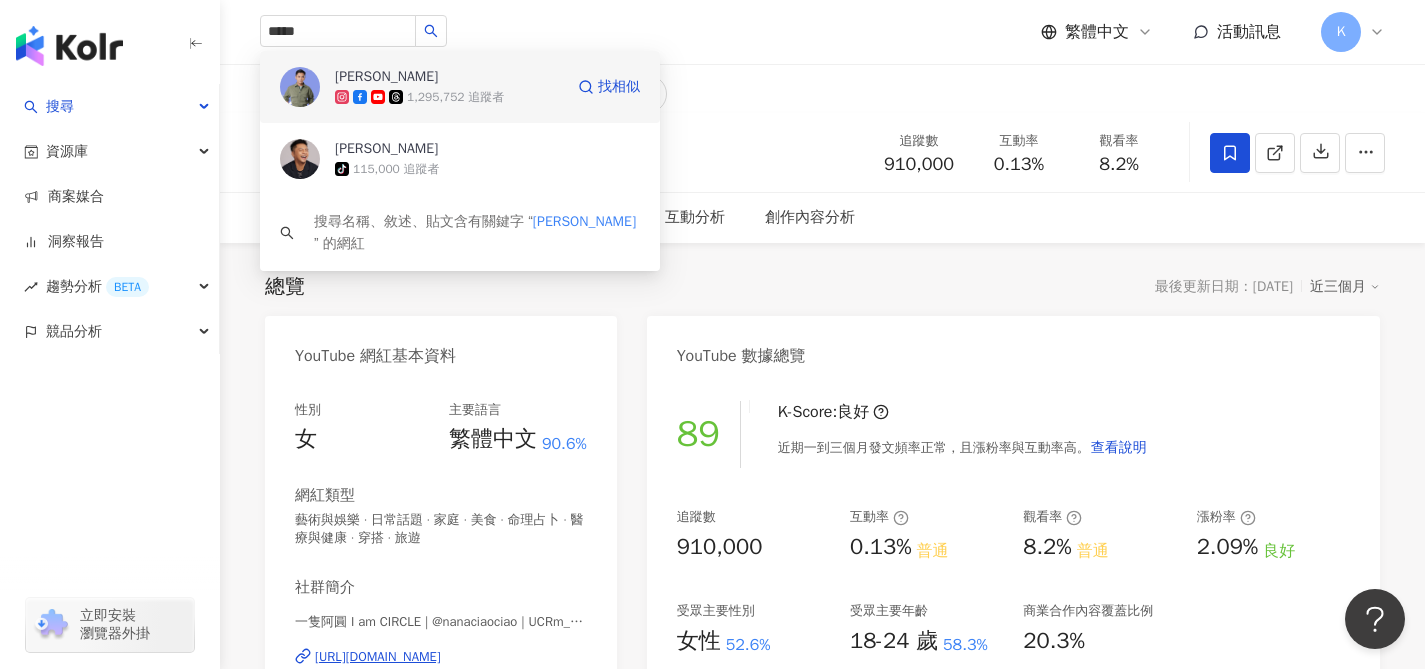 type 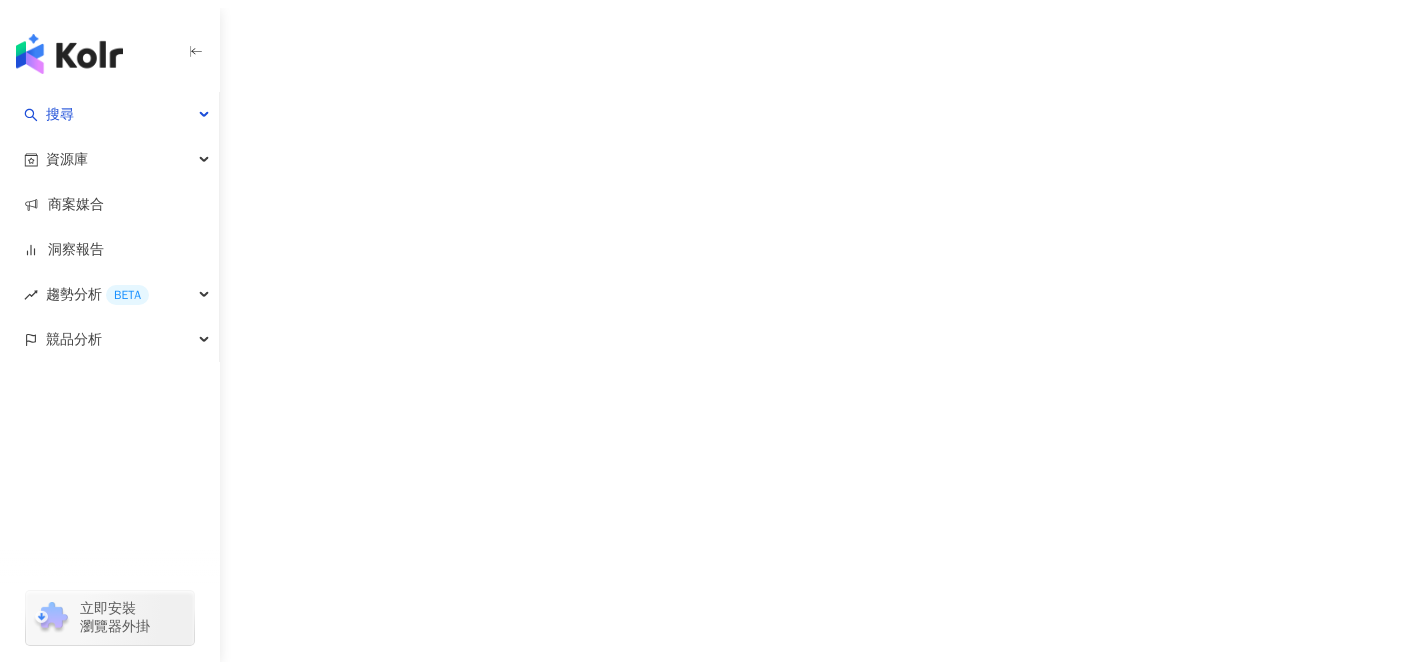 scroll, scrollTop: 0, scrollLeft: 0, axis: both 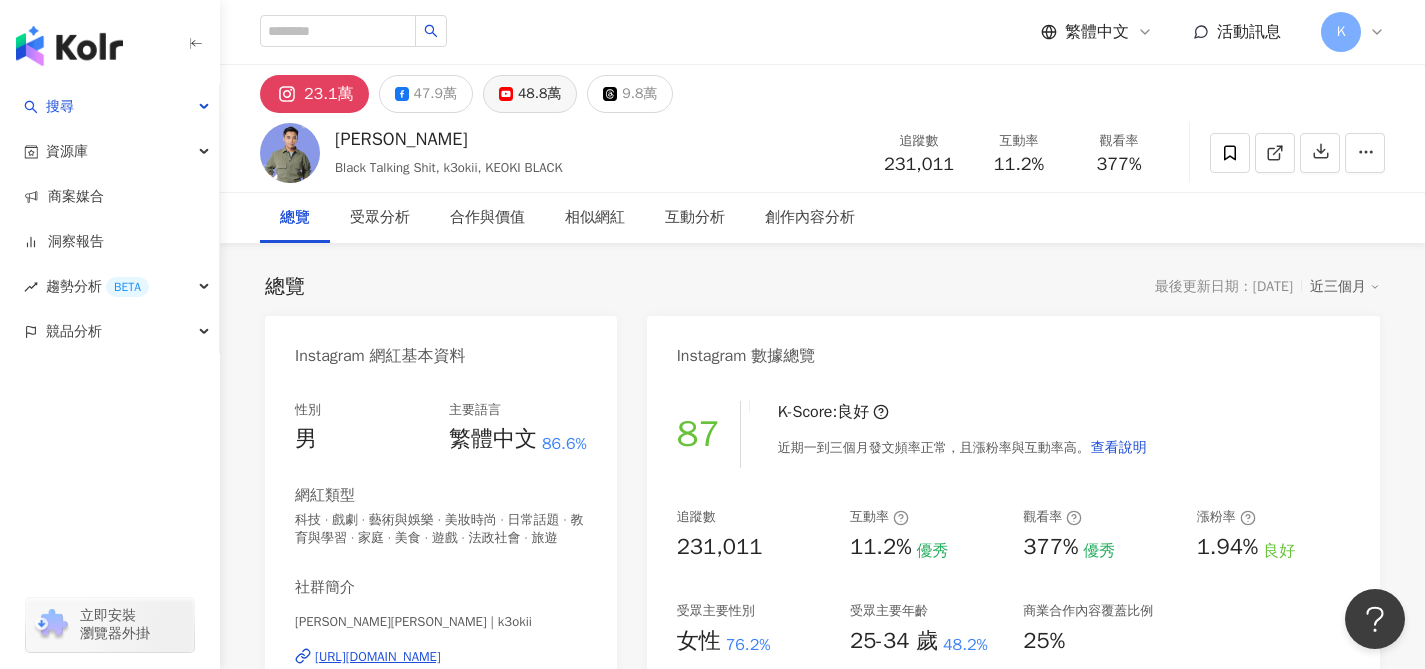 click on "48.8萬" at bounding box center [539, 94] 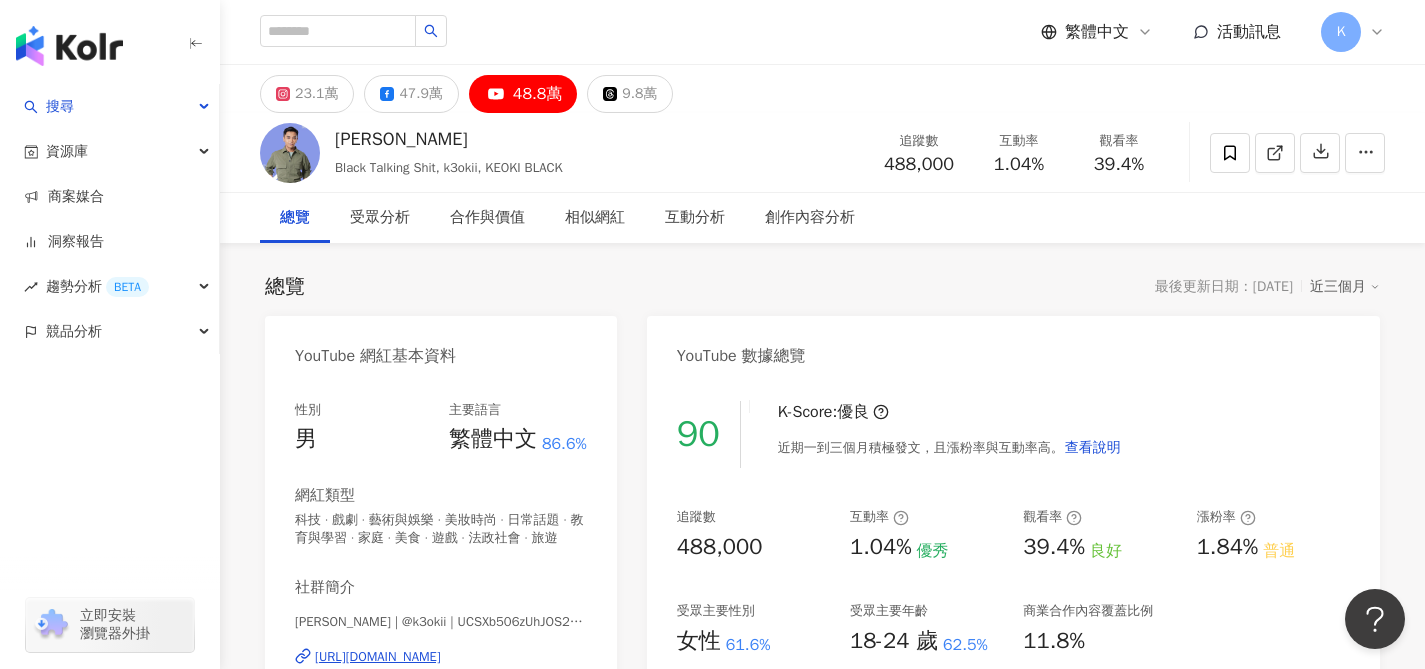 scroll, scrollTop: 165, scrollLeft: 0, axis: vertical 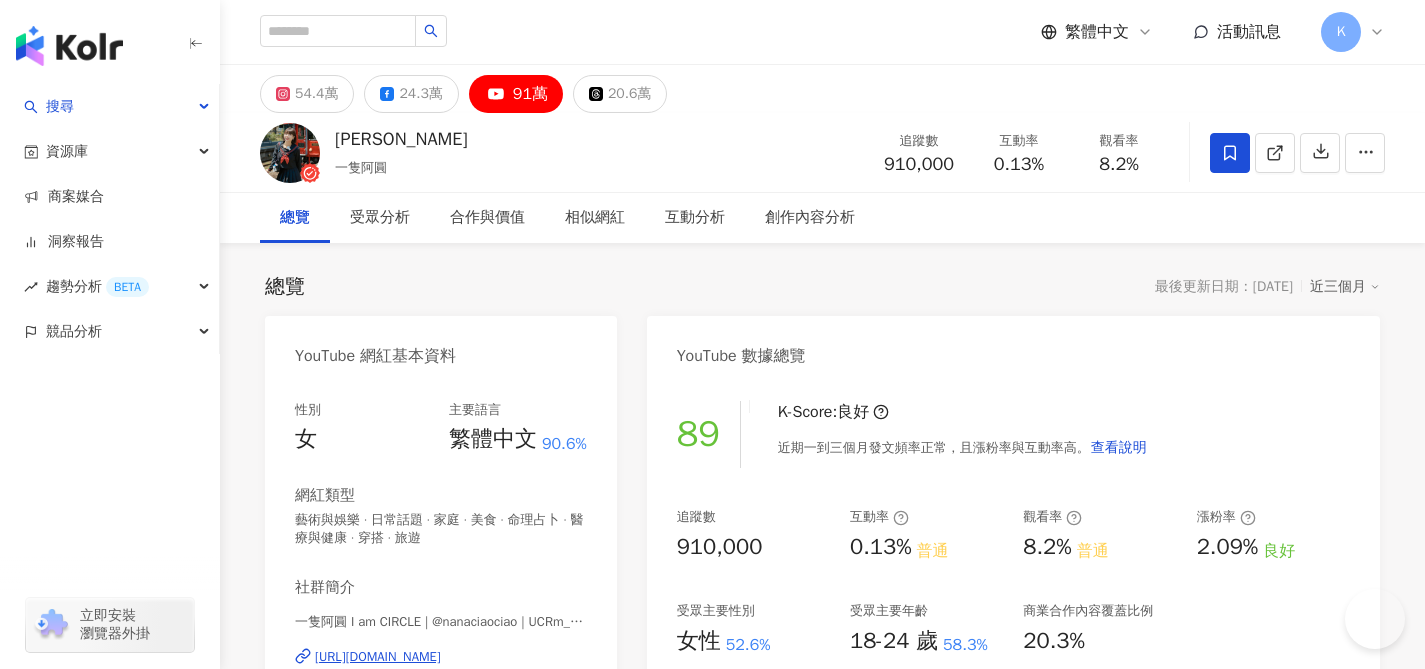 click at bounding box center [338, 31] 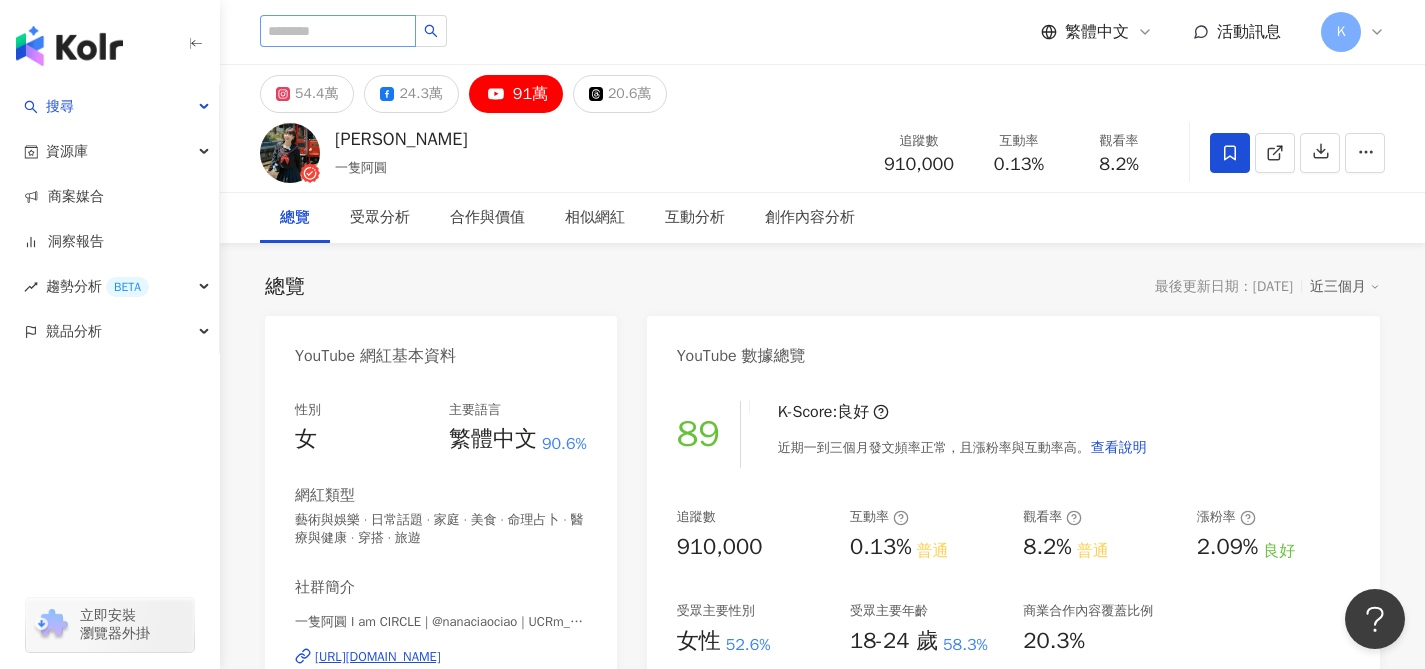 scroll, scrollTop: 0, scrollLeft: 0, axis: both 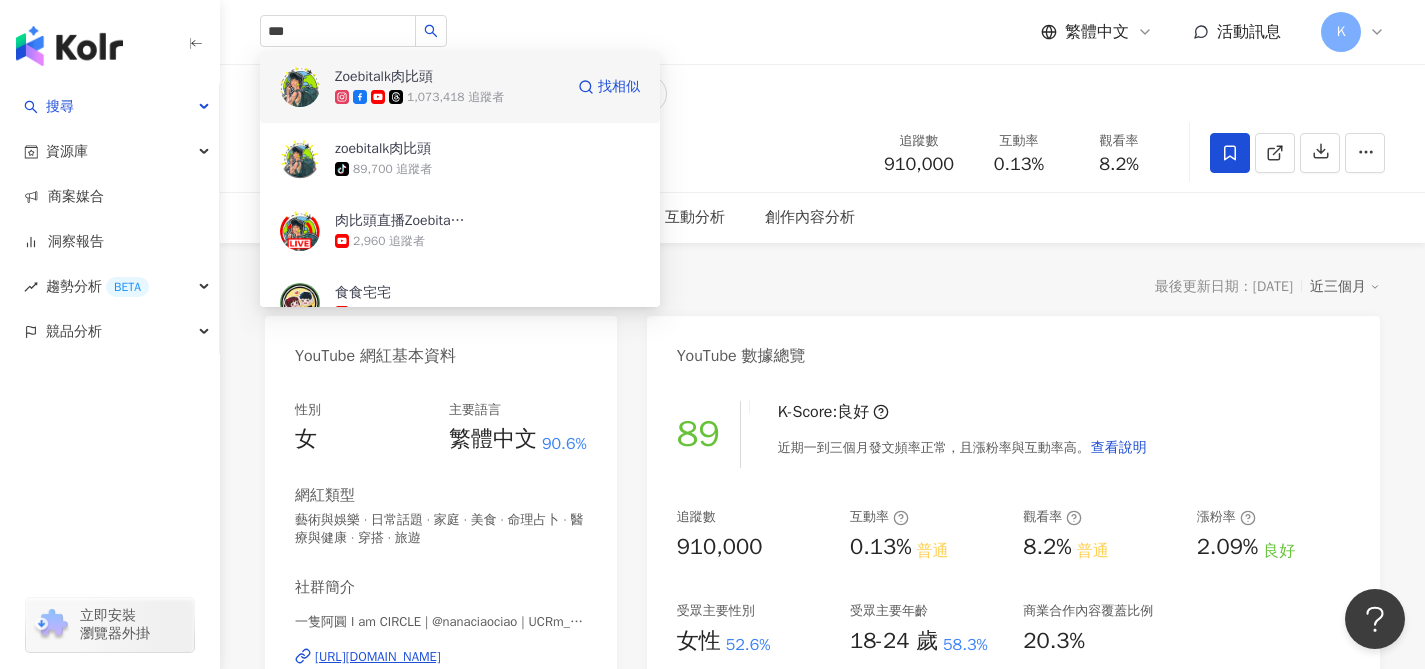 click on "Zoebitalk肉比頭" at bounding box center (384, 77) 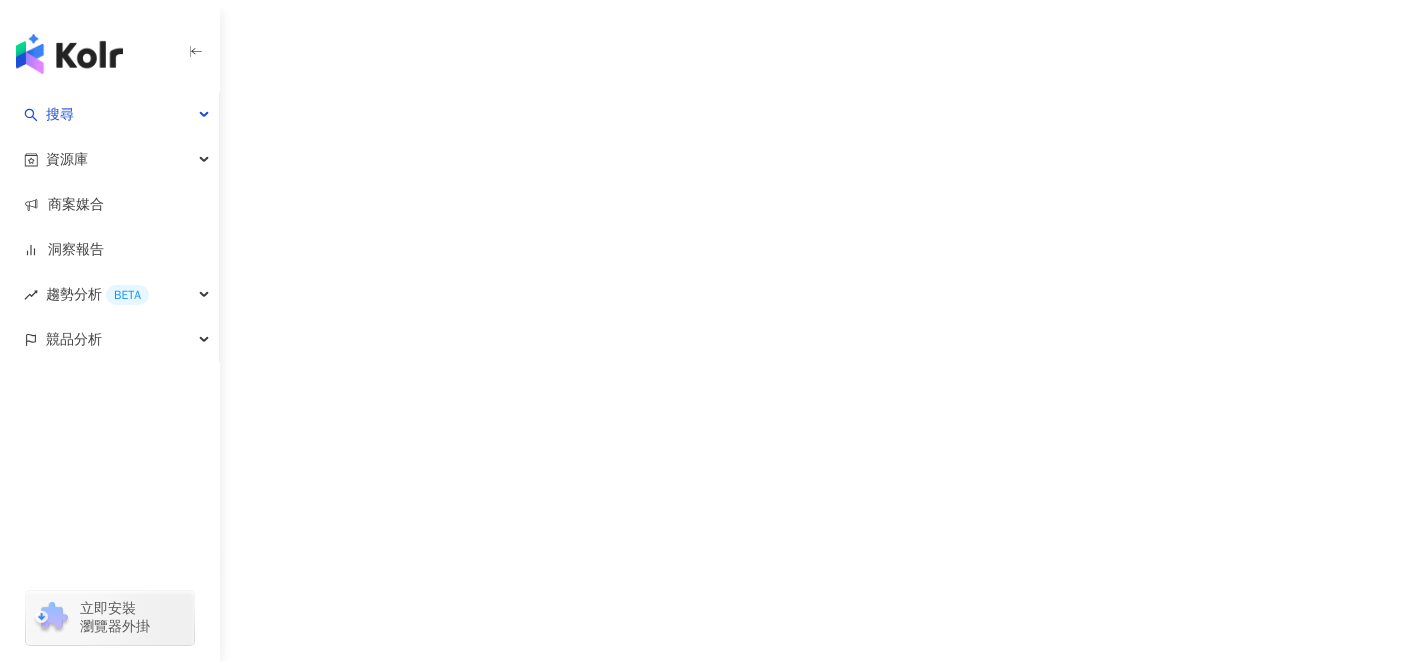 scroll, scrollTop: 0, scrollLeft: 0, axis: both 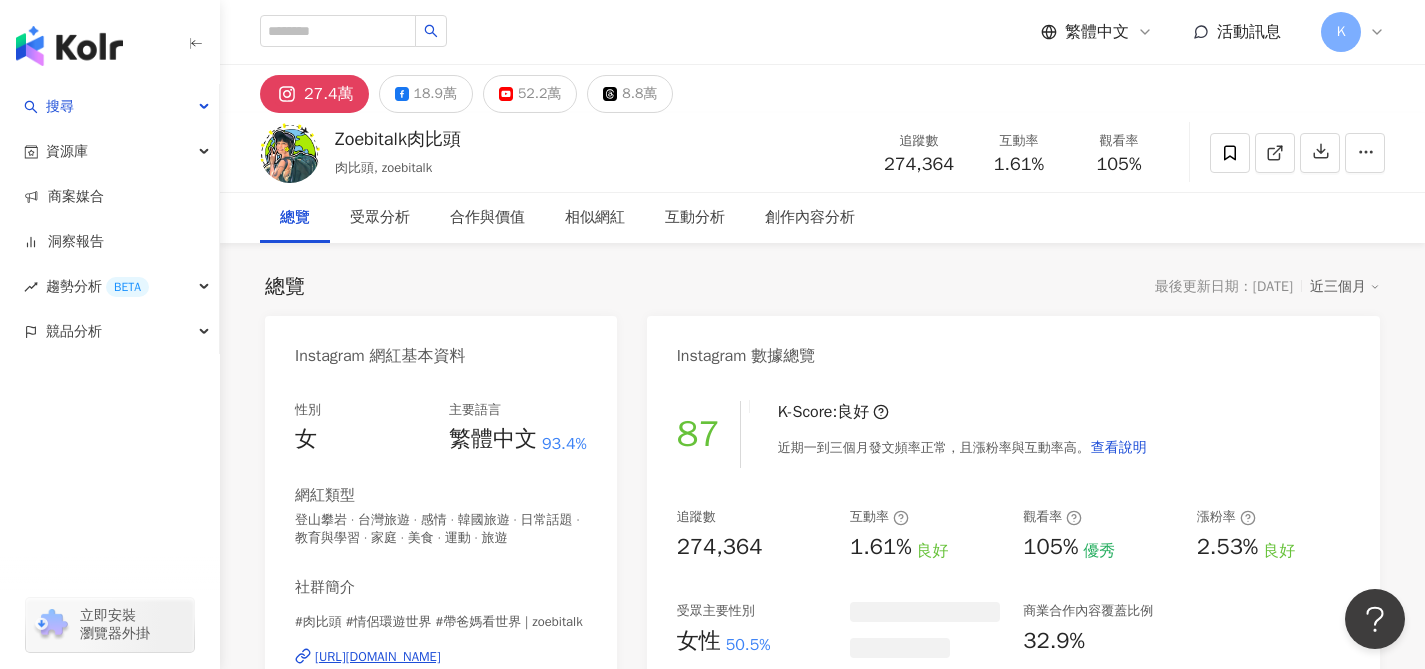 click 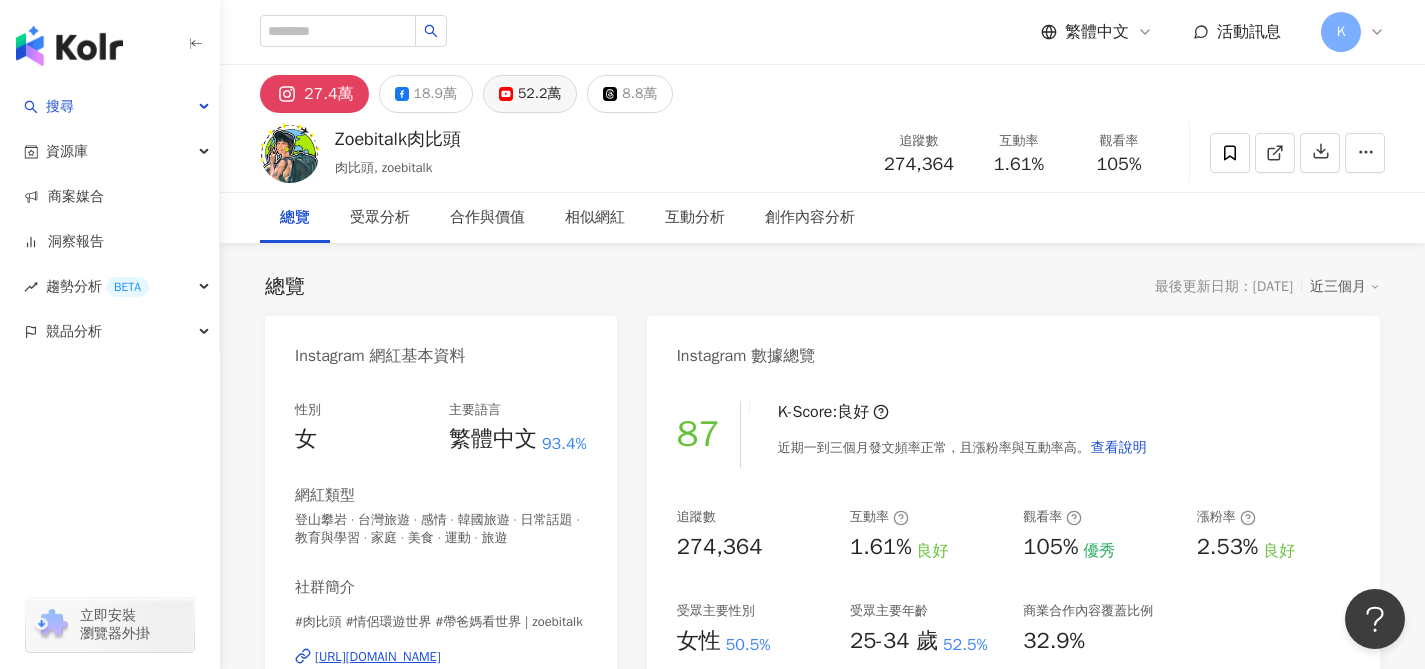 click on "52.2萬" at bounding box center [539, 94] 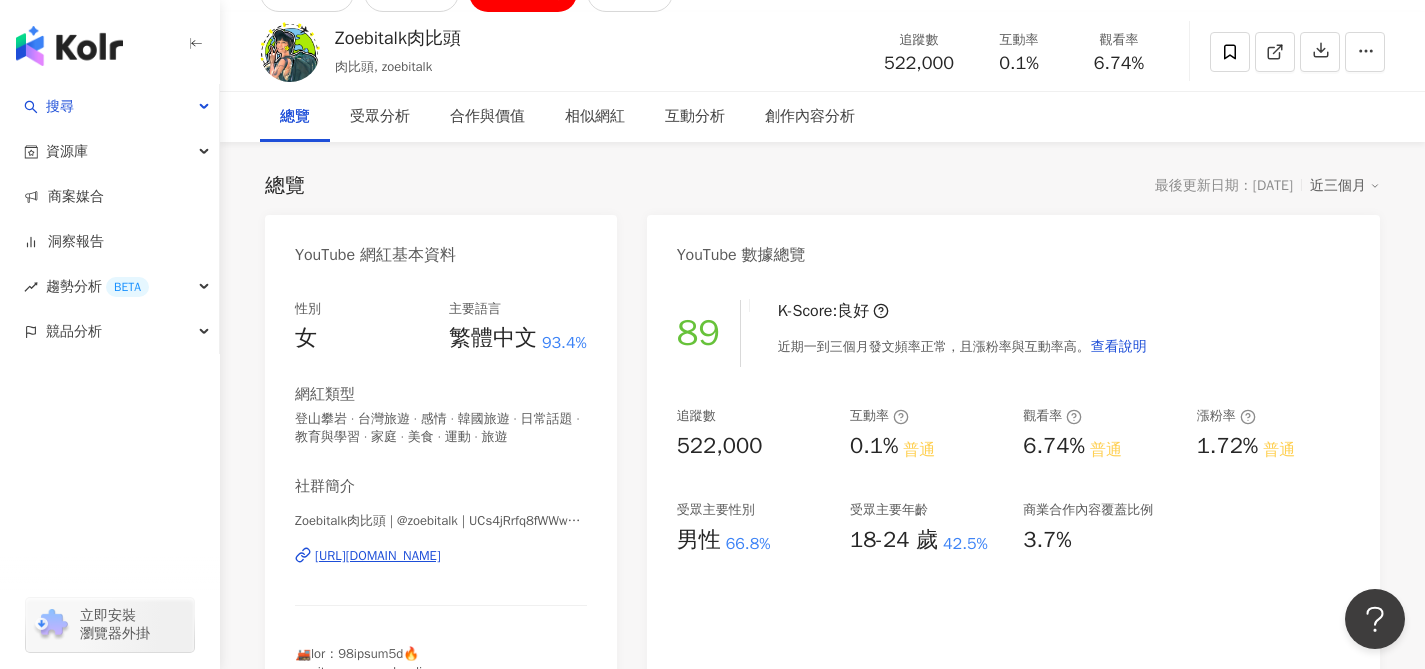 scroll, scrollTop: 157, scrollLeft: 0, axis: vertical 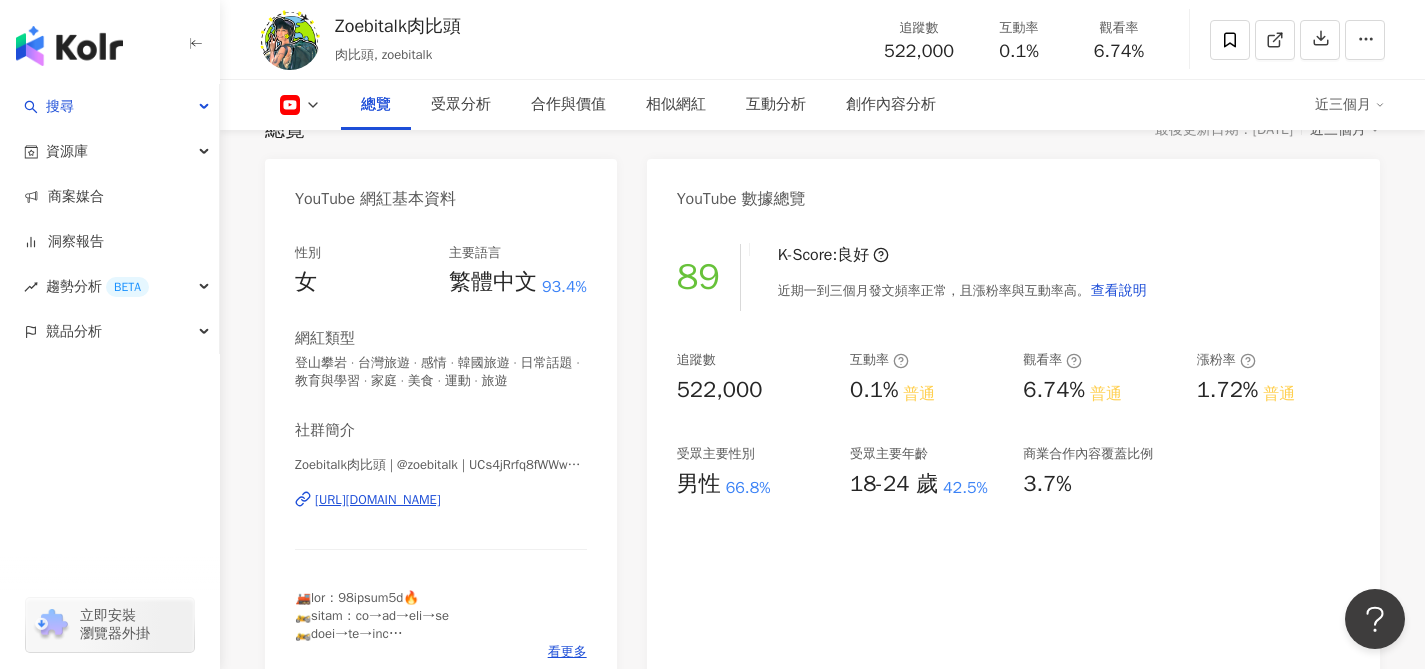 click on "互動率   0.1% 普通" at bounding box center (926, 378) 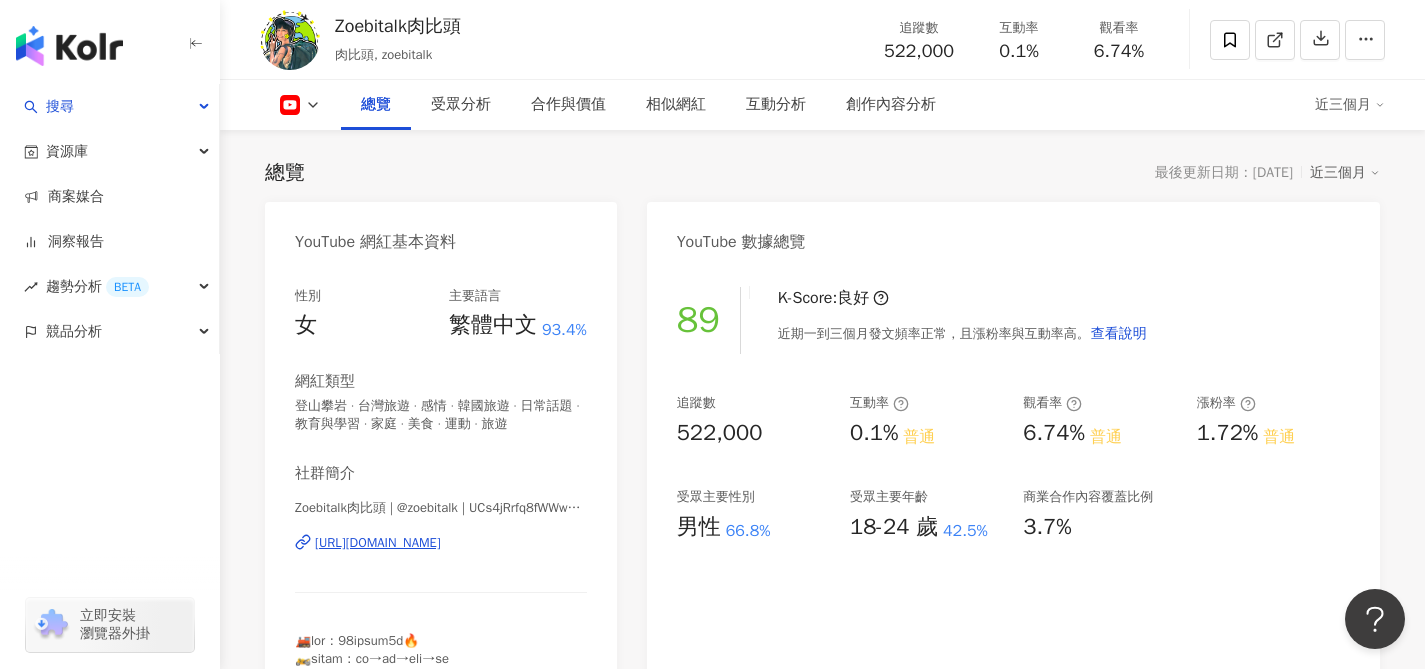 scroll, scrollTop: 0, scrollLeft: 0, axis: both 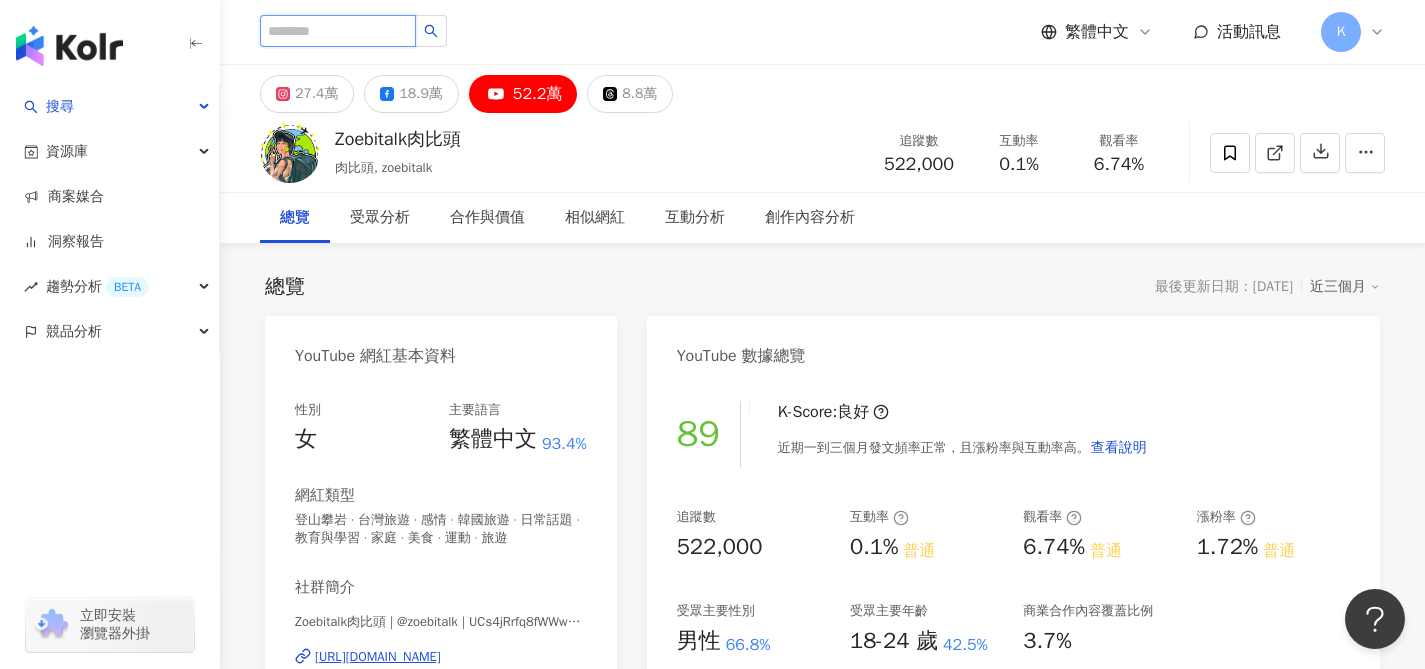 click at bounding box center [338, 31] 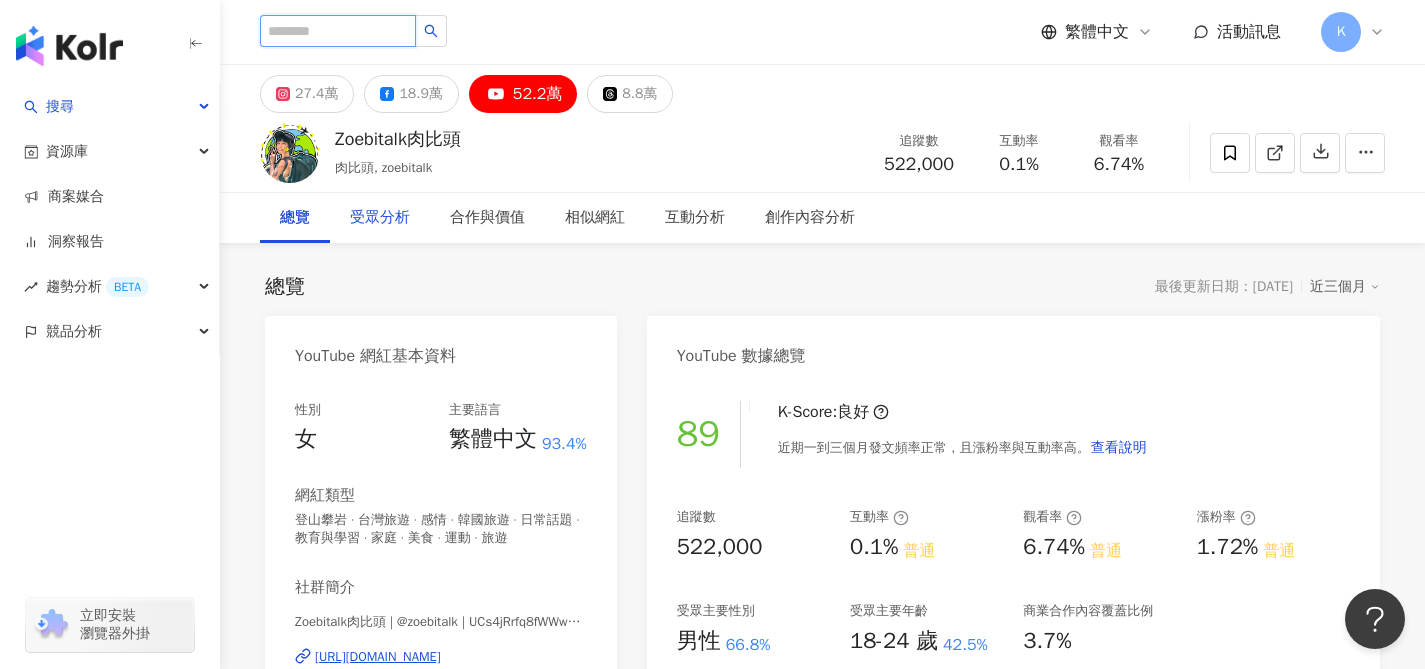 type on "********" 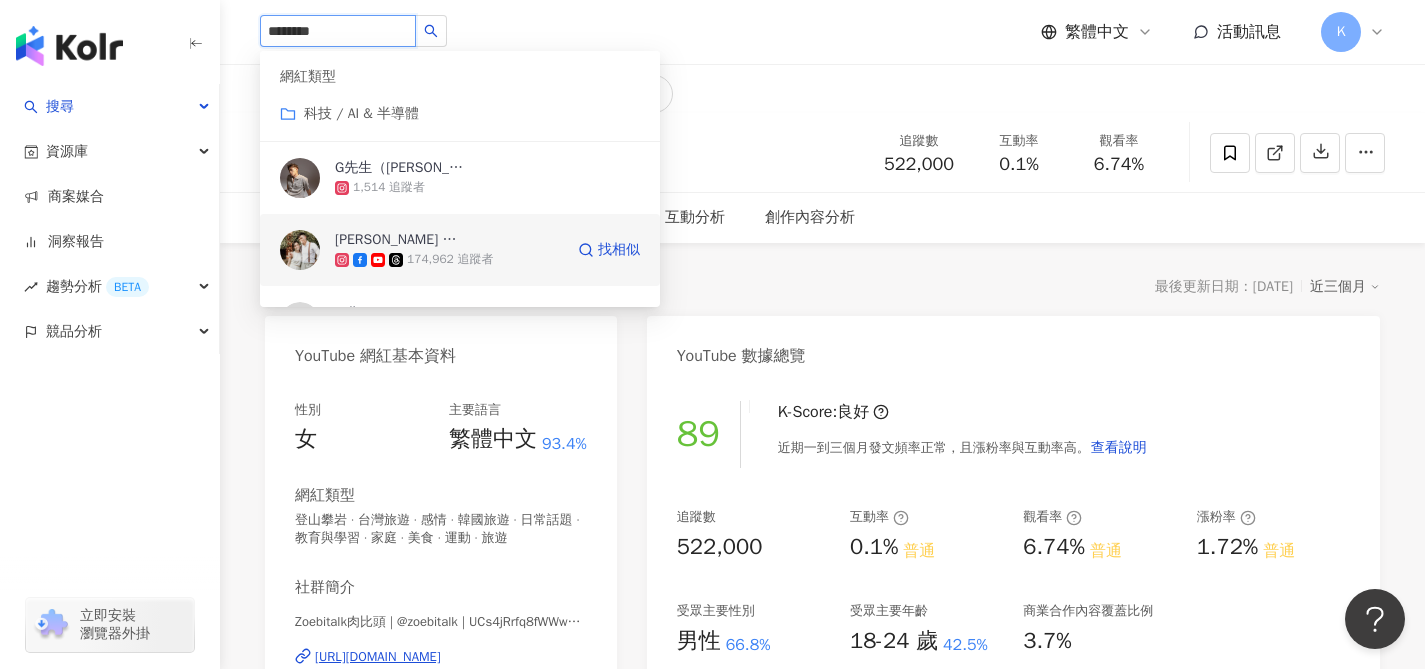 click on "174,962   追蹤者" at bounding box center (450, 259) 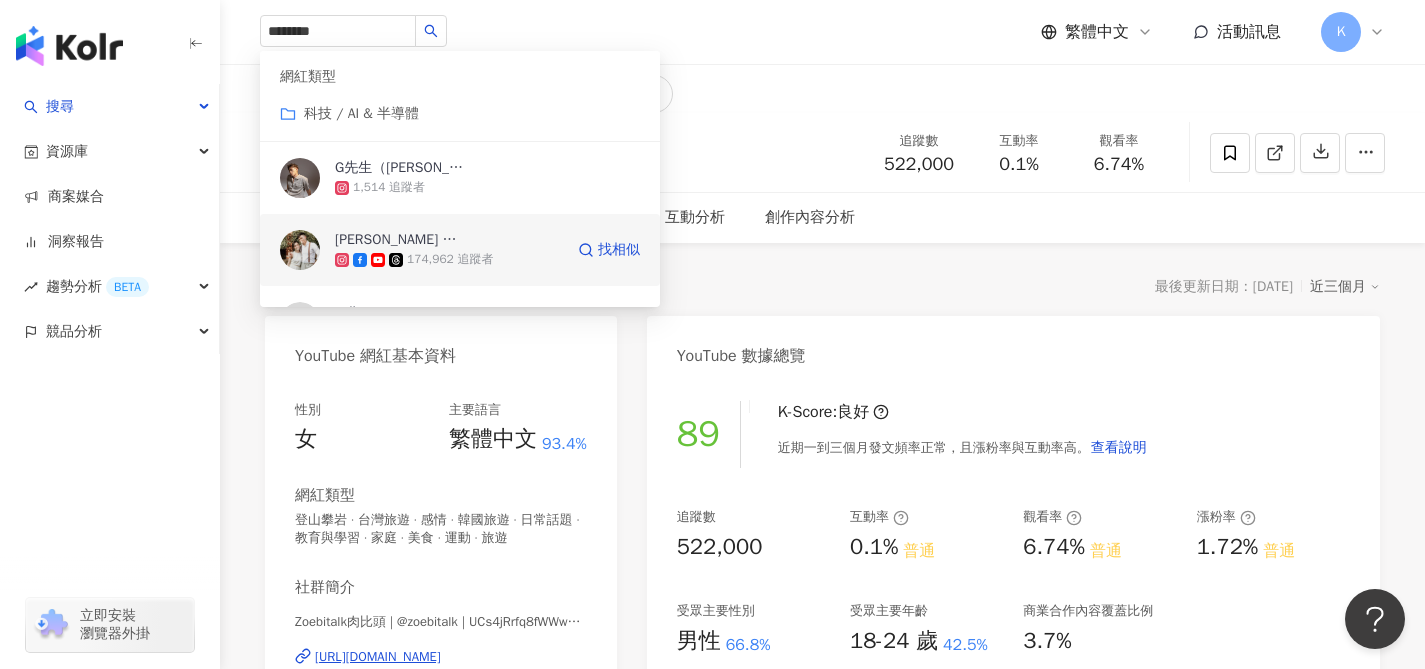 type 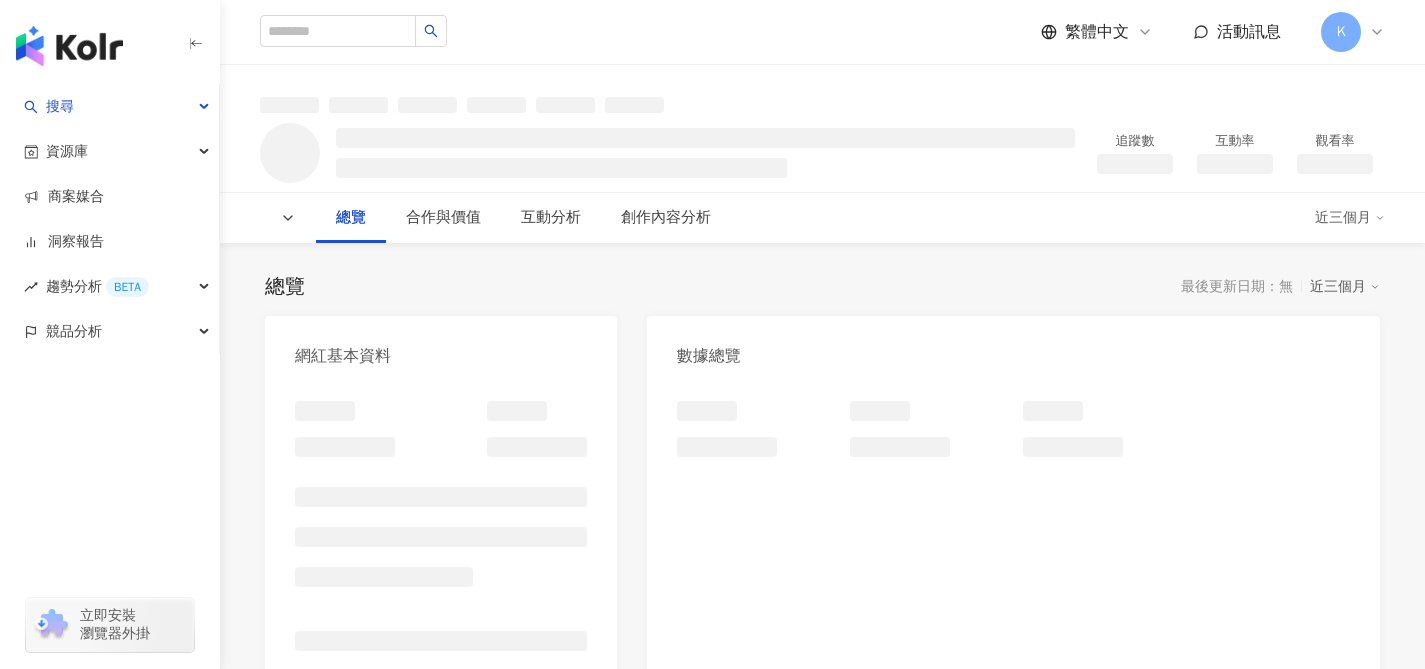 scroll, scrollTop: 0, scrollLeft: 0, axis: both 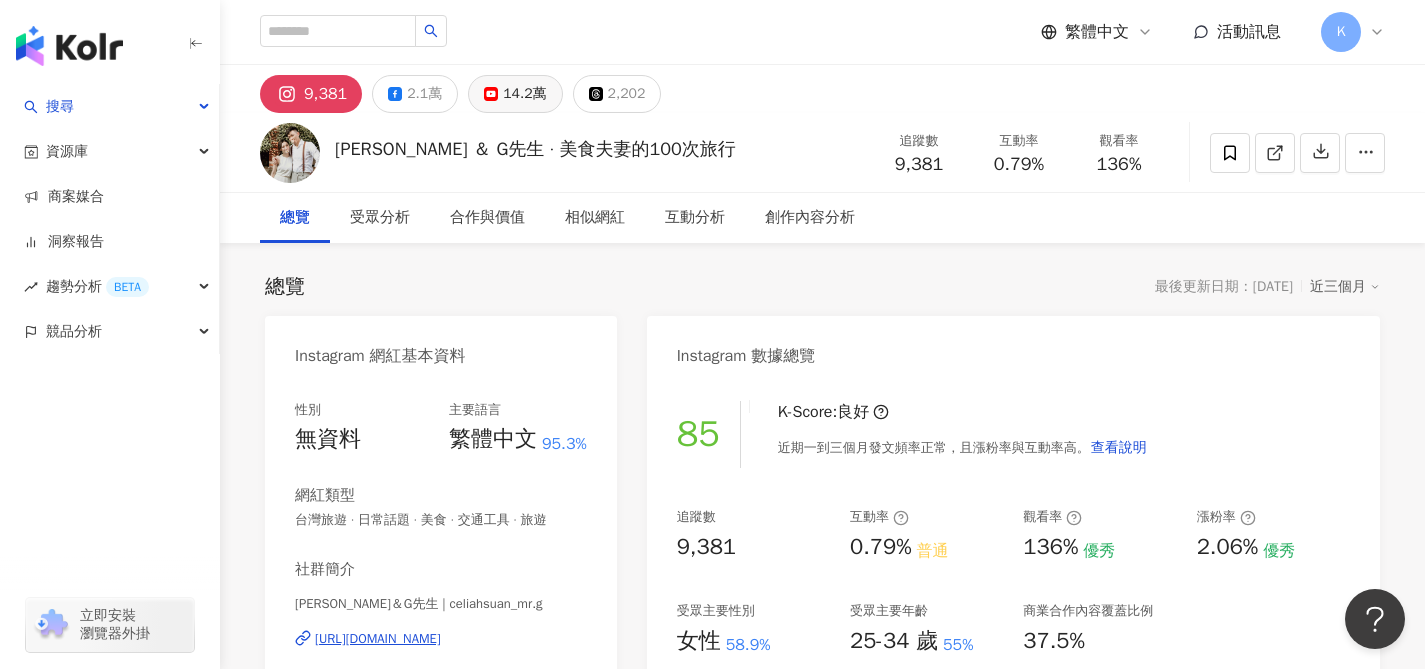 click on "14.2萬" at bounding box center [524, 94] 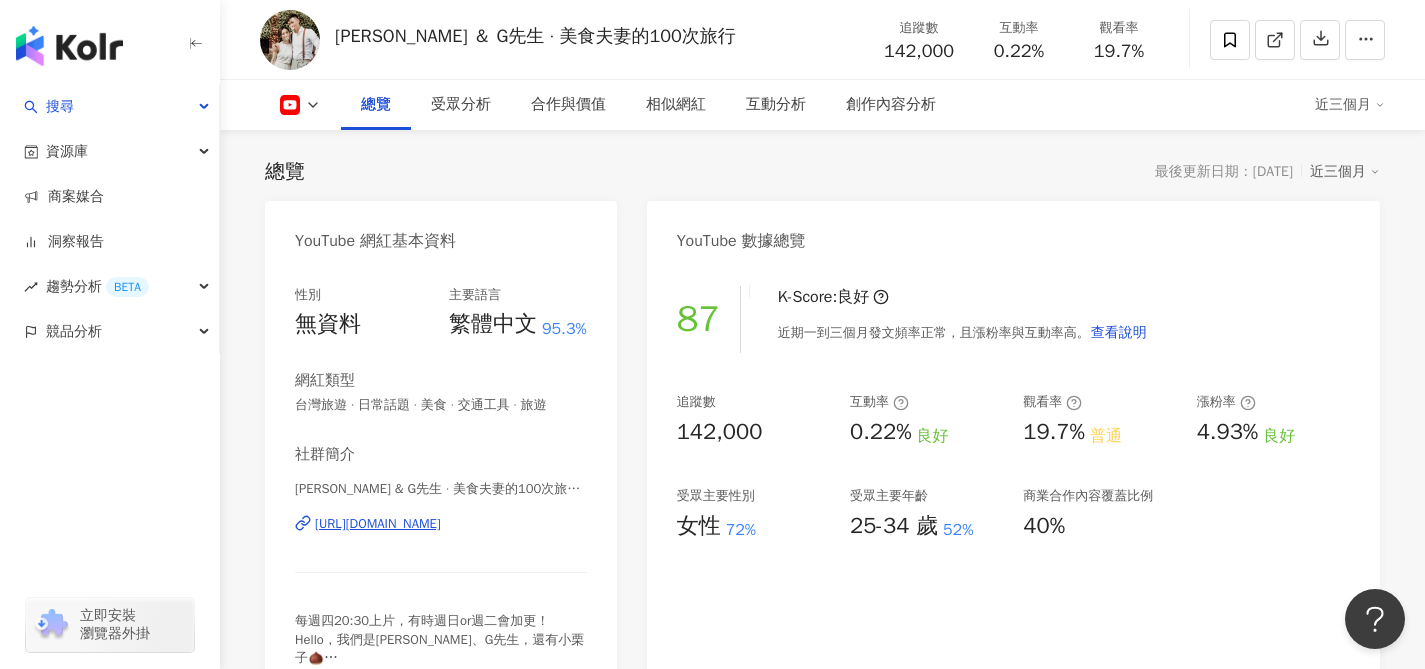 scroll, scrollTop: 139, scrollLeft: 0, axis: vertical 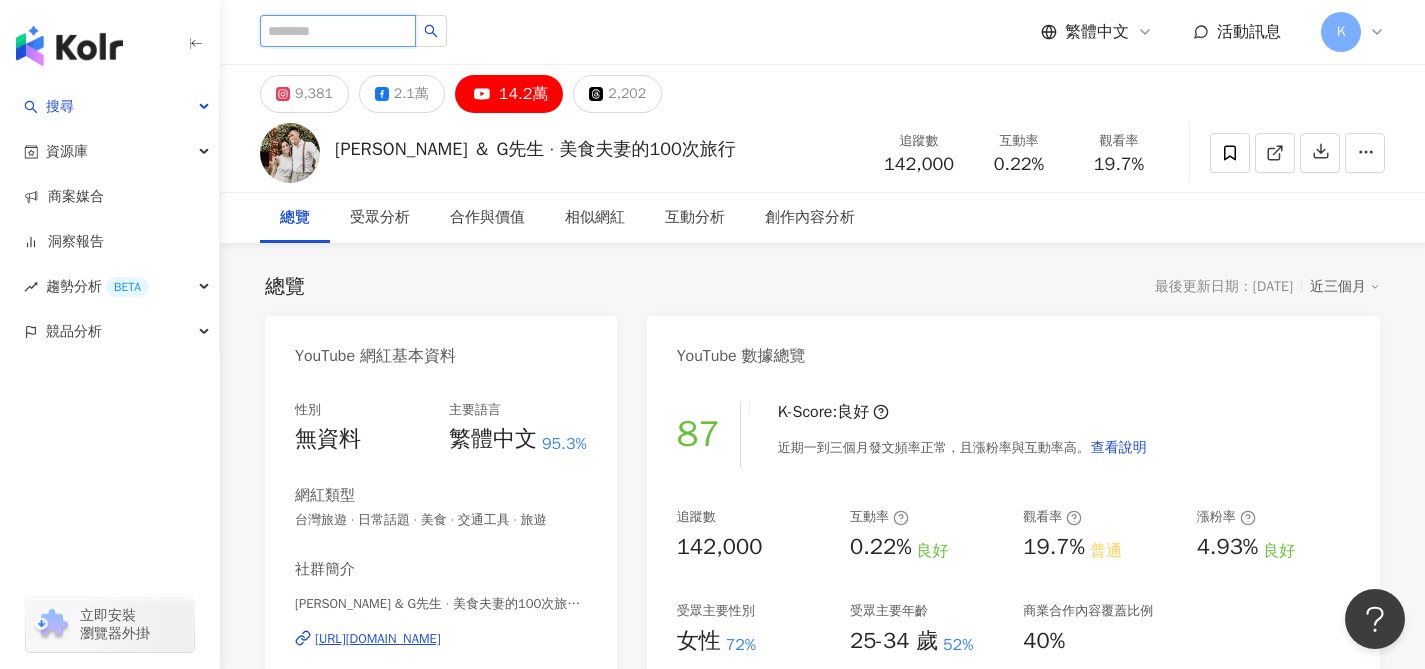 click at bounding box center (338, 31) 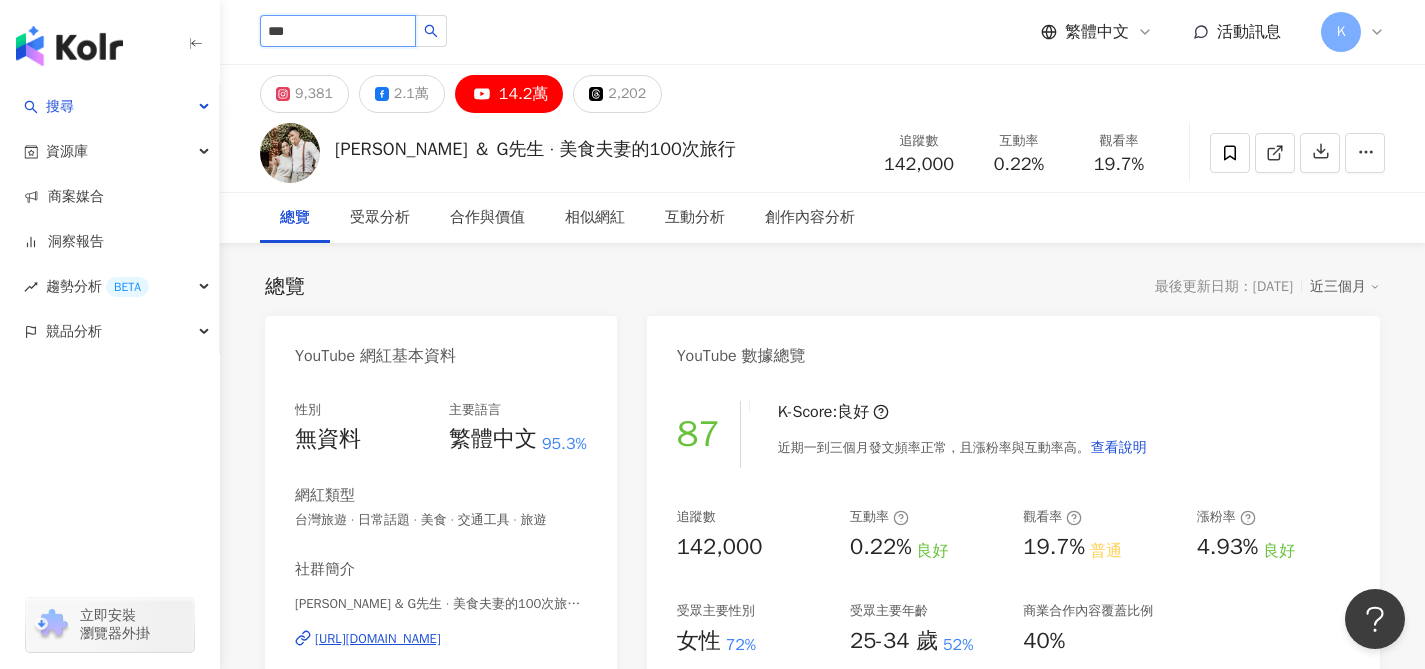 type on "**" 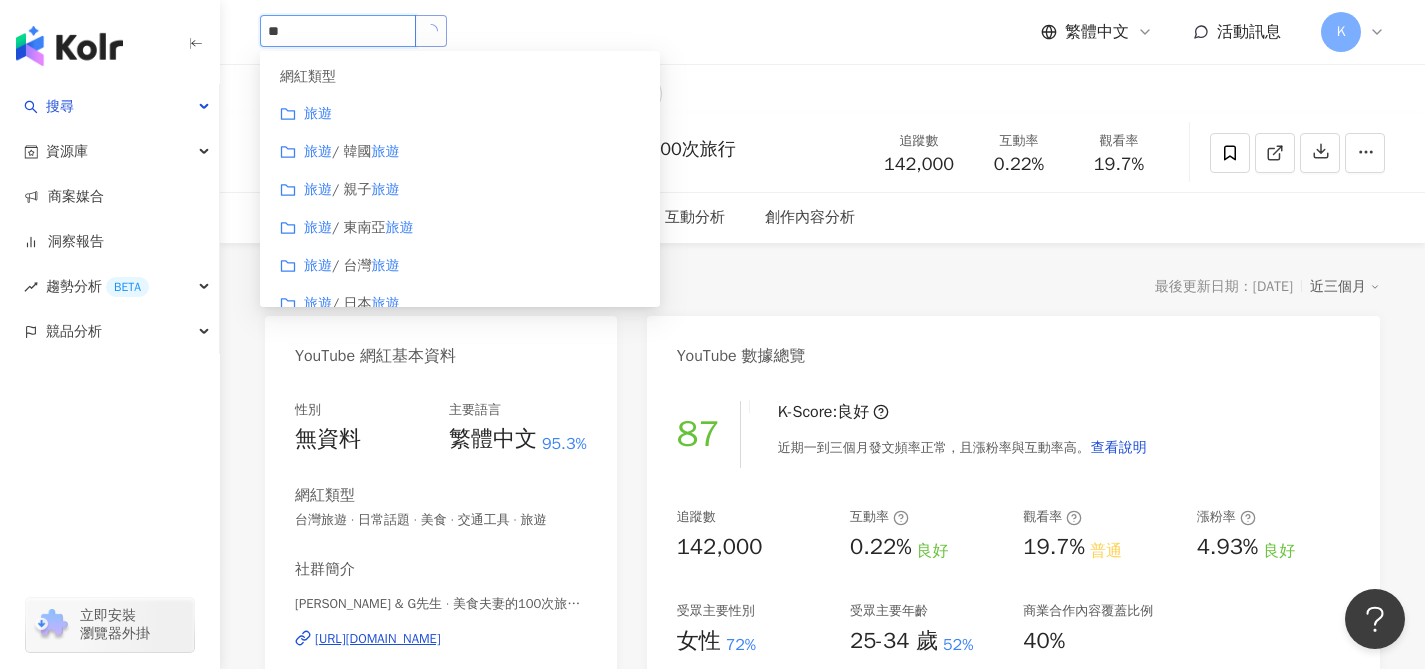 click 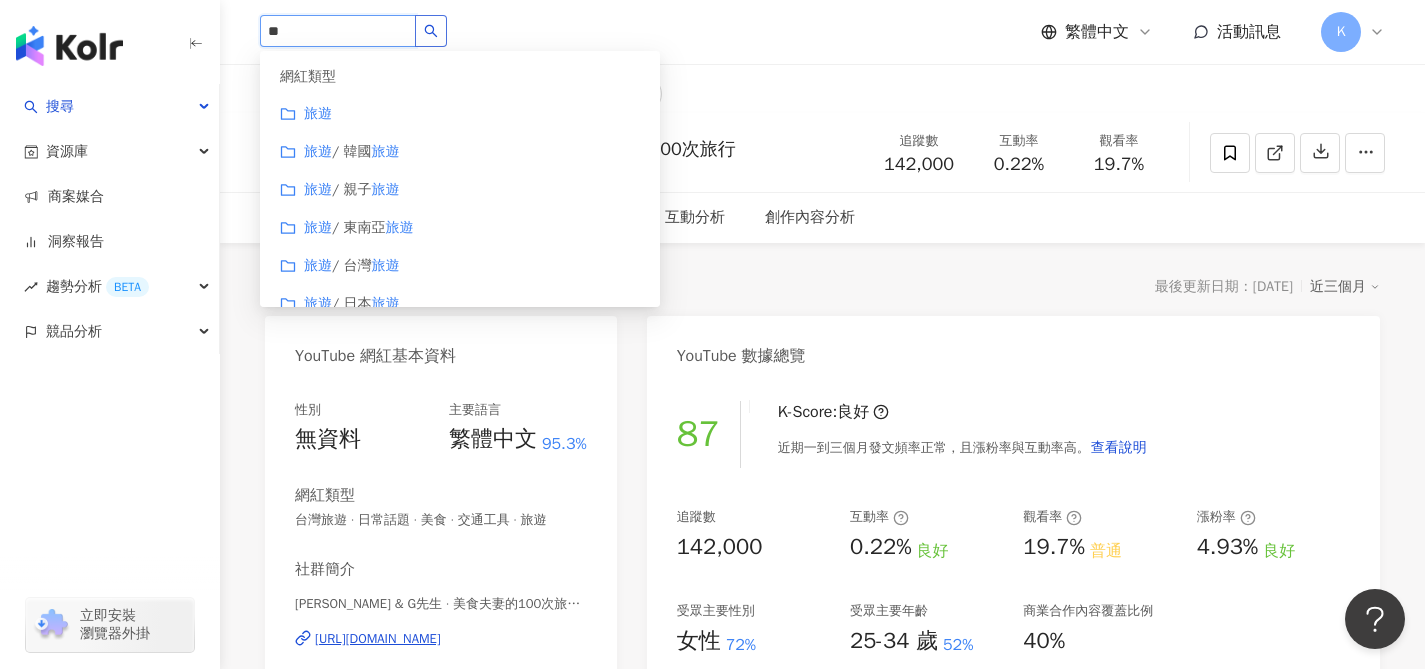 click 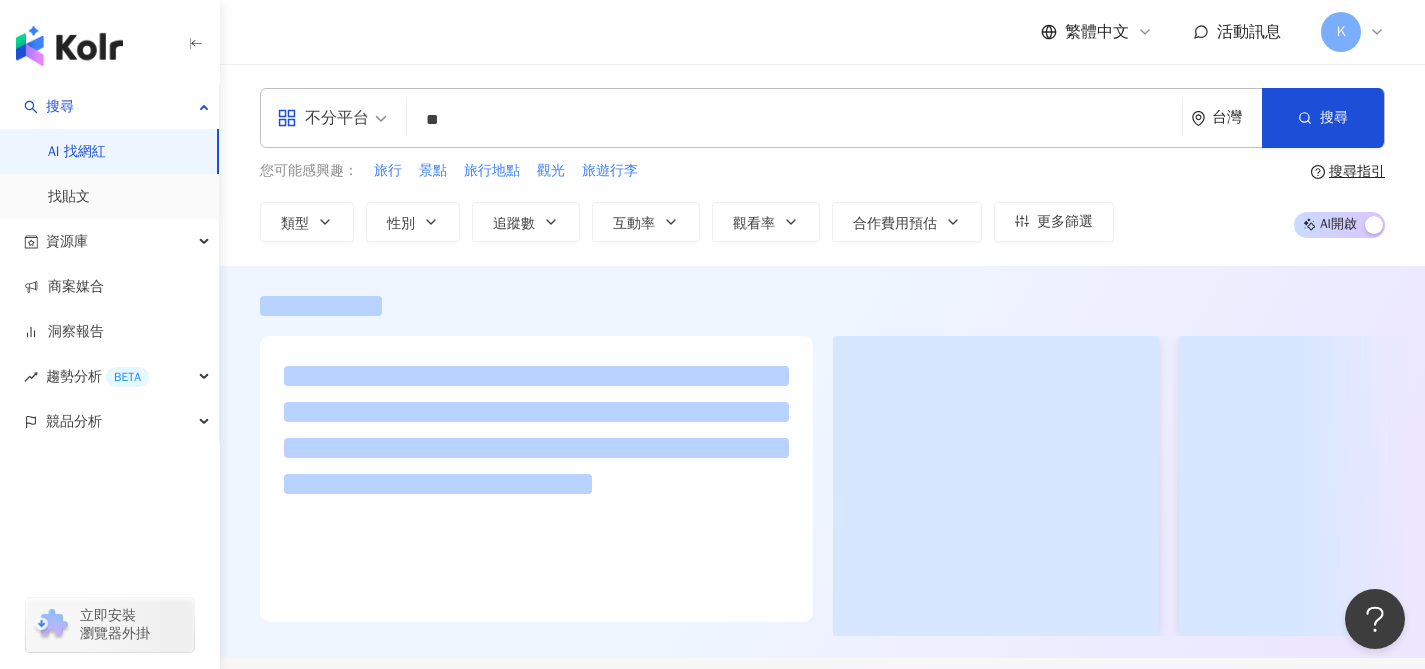 click on "不分平台" at bounding box center (323, 118) 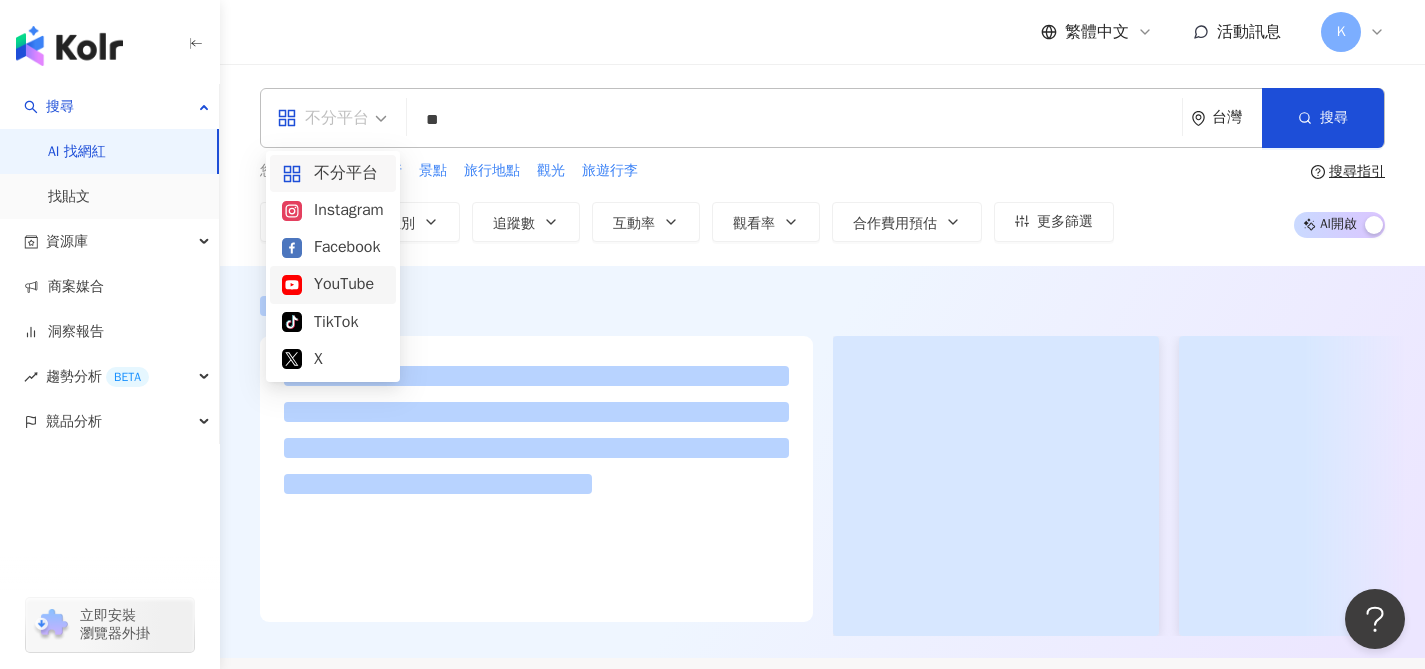 click on "YouTube" at bounding box center [333, 284] 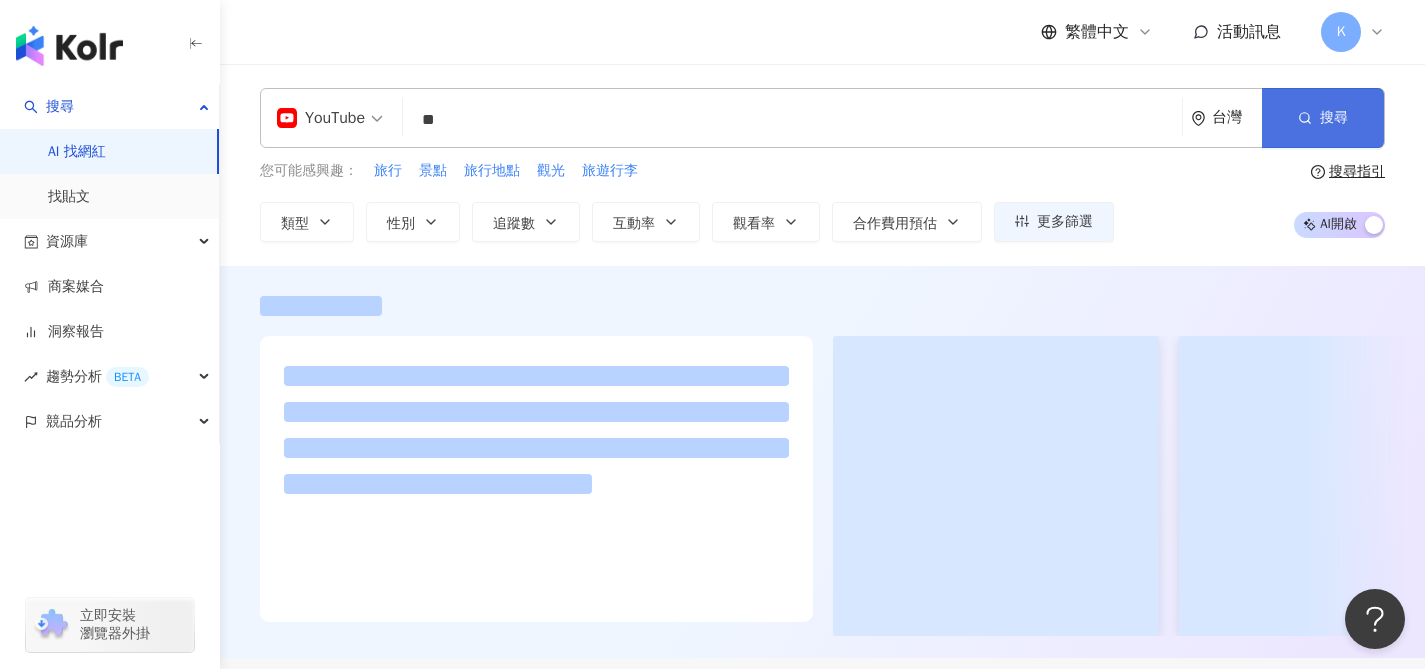 click on "搜尋" at bounding box center (1323, 118) 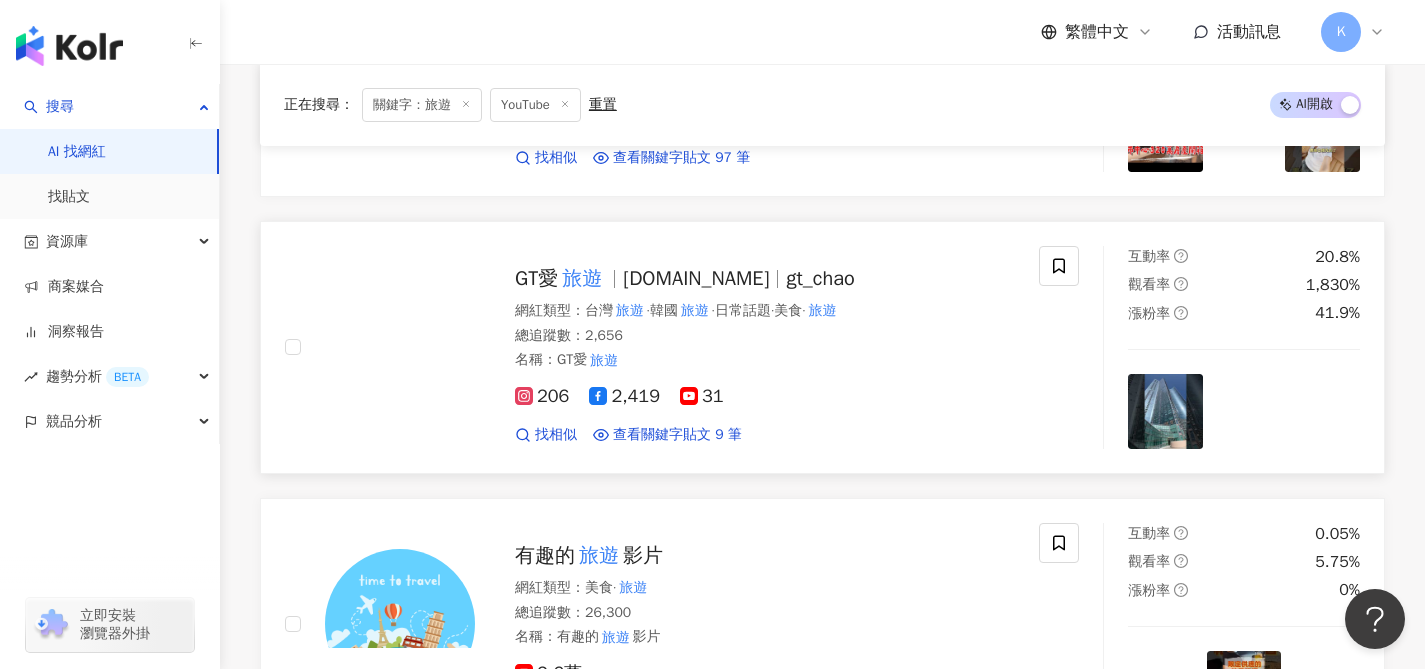 scroll, scrollTop: 3122, scrollLeft: 0, axis: vertical 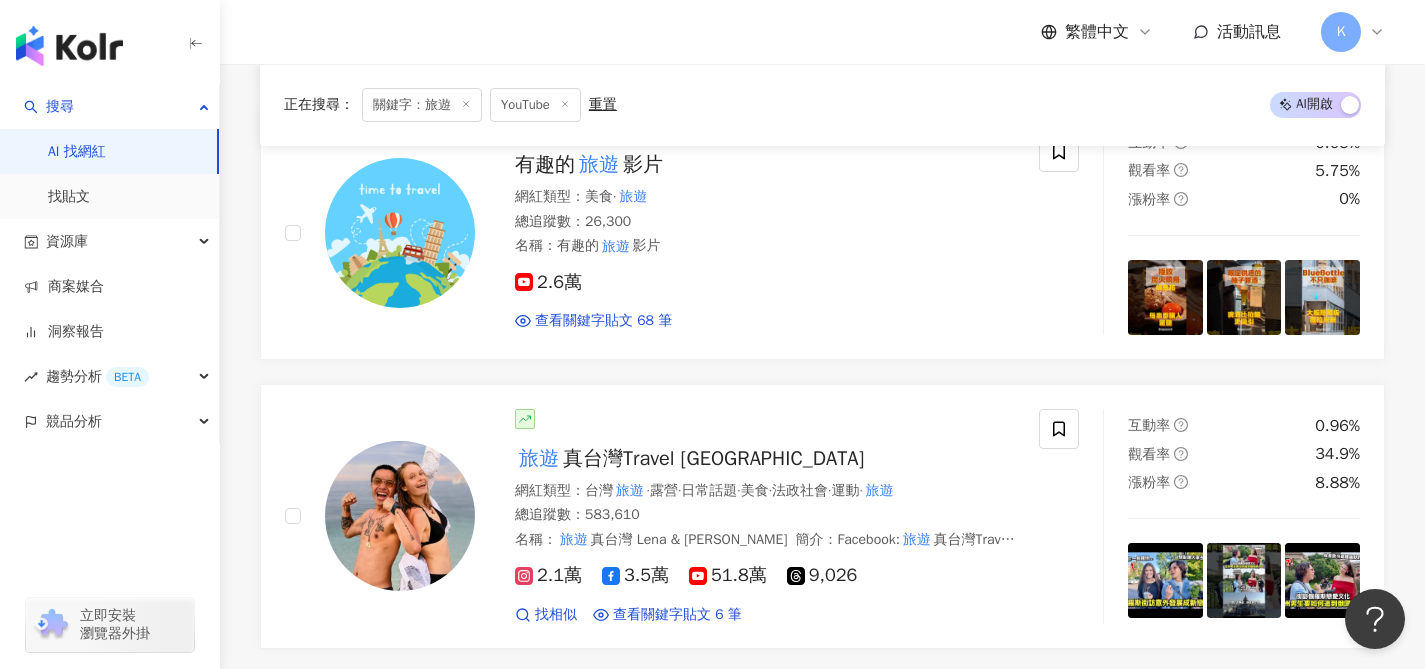 drag, startPoint x: 972, startPoint y: 502, endPoint x: 1279, endPoint y: 45, distance: 550.5434 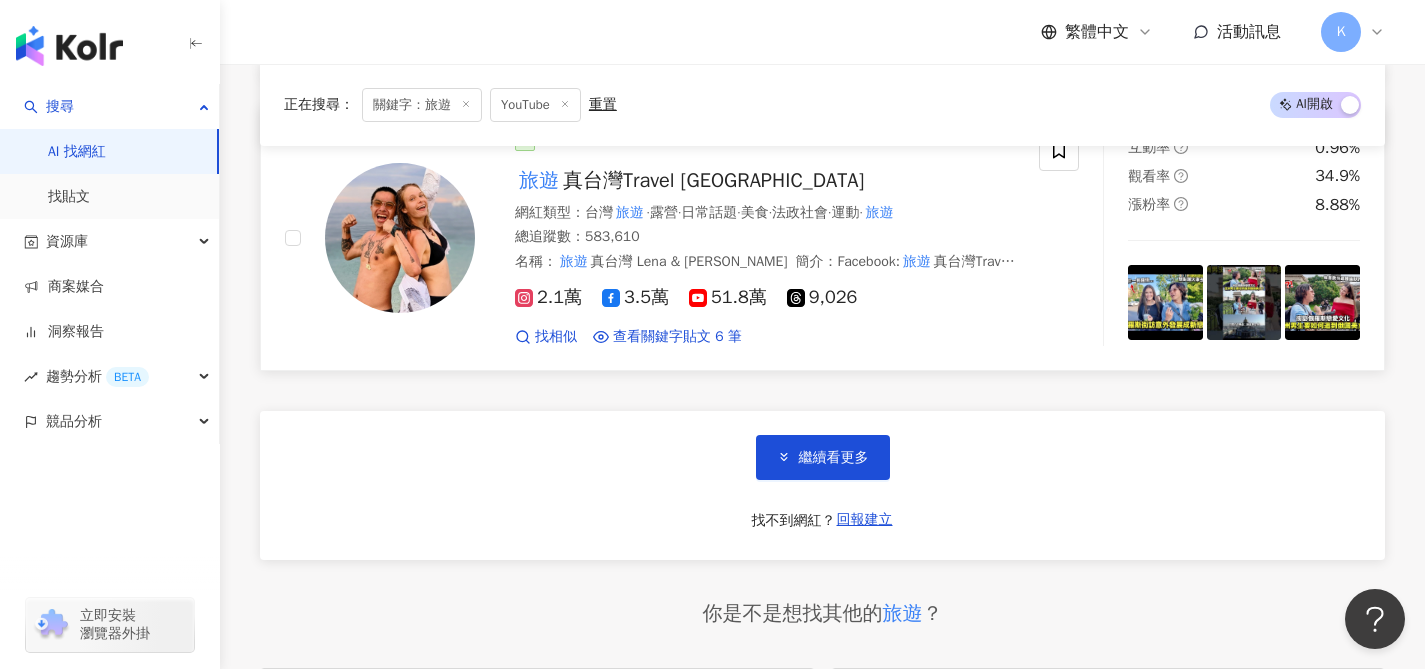 scroll, scrollTop: 3532, scrollLeft: 0, axis: vertical 